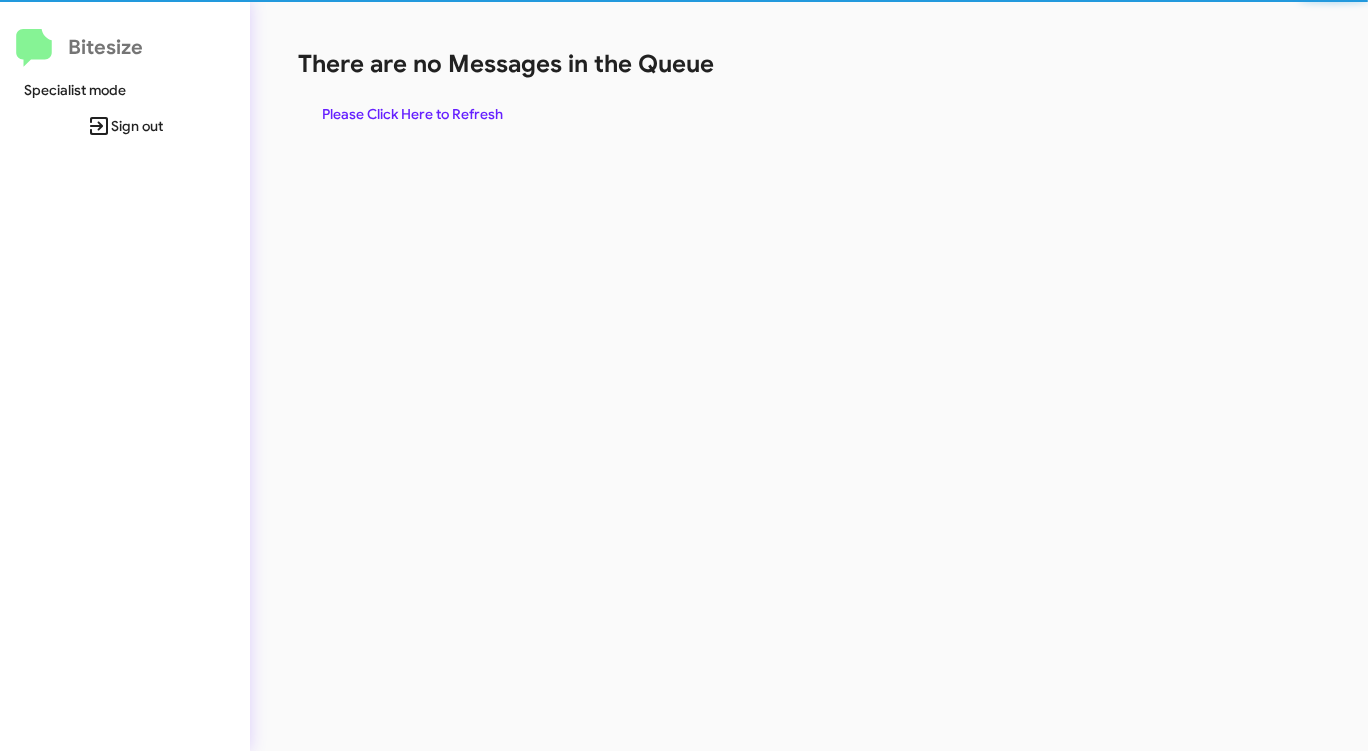 scroll, scrollTop: 0, scrollLeft: 0, axis: both 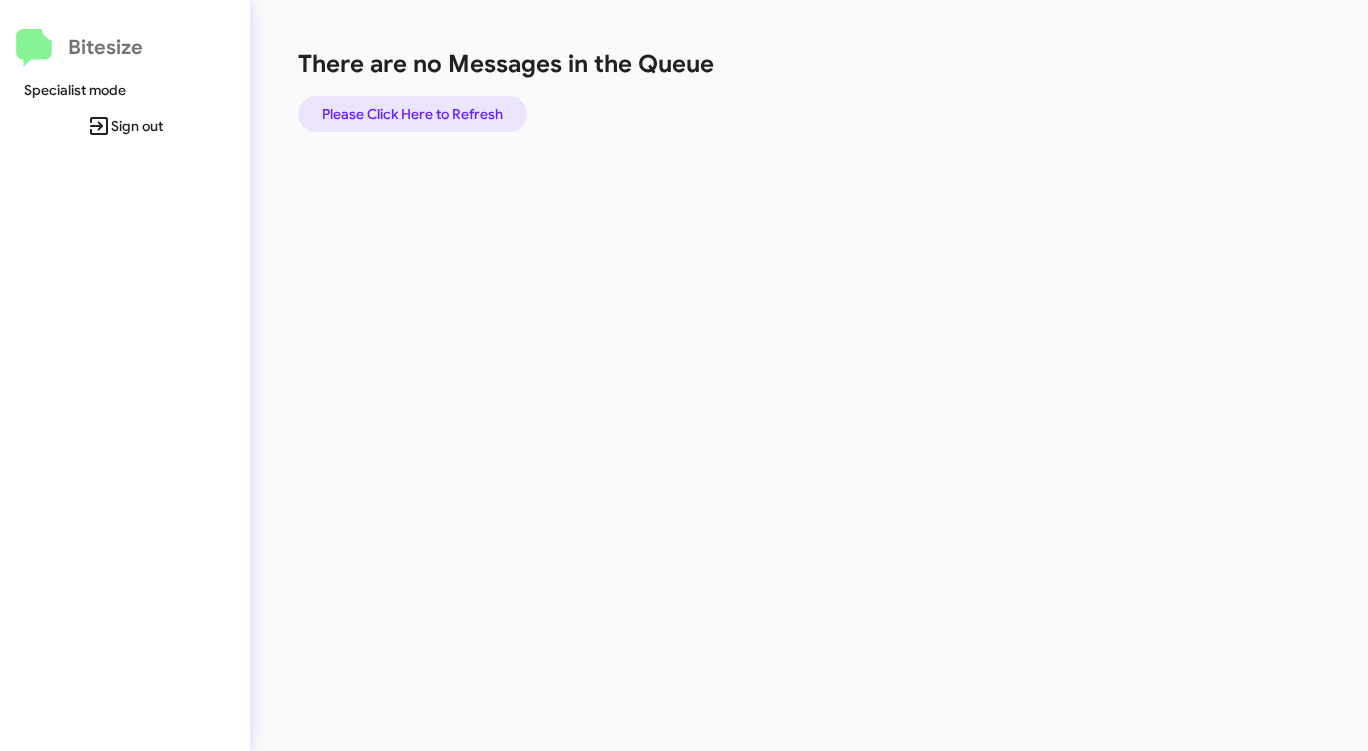 click on "Please Click Here to Refresh" 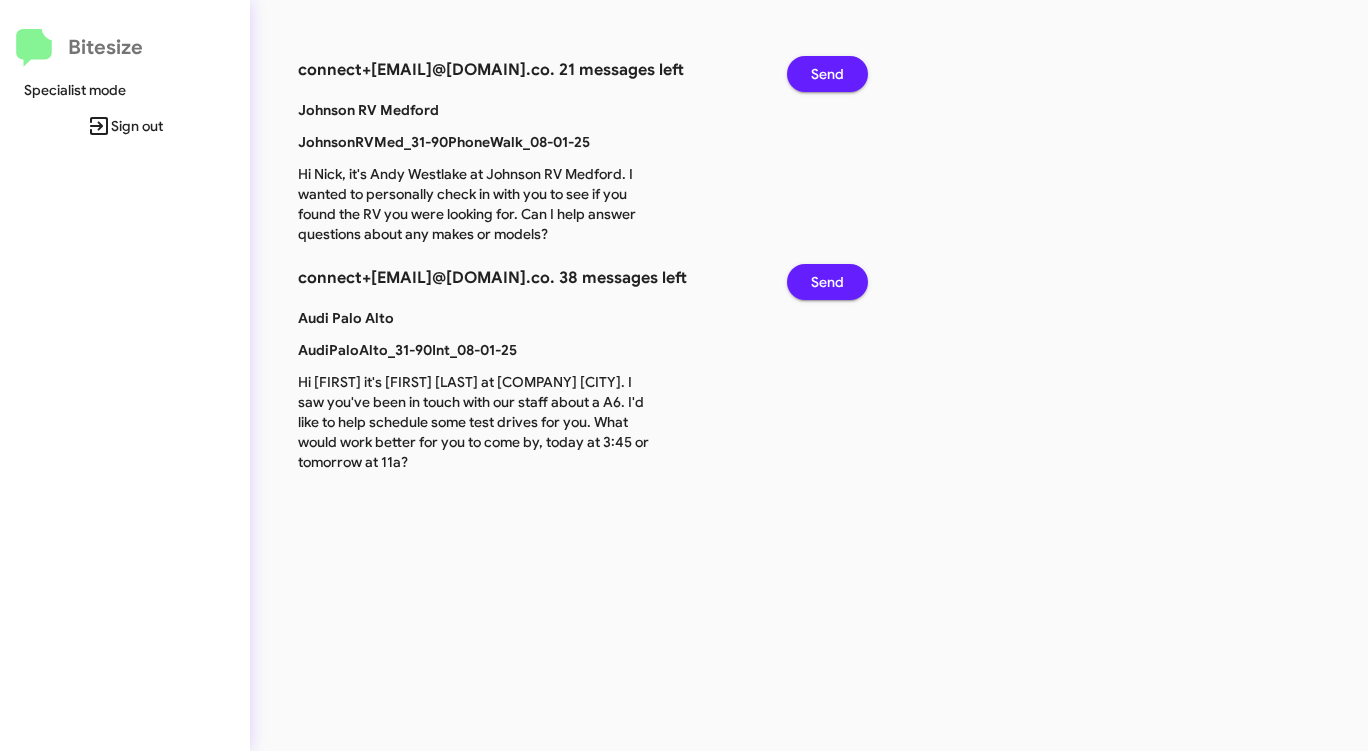 click on "Send" 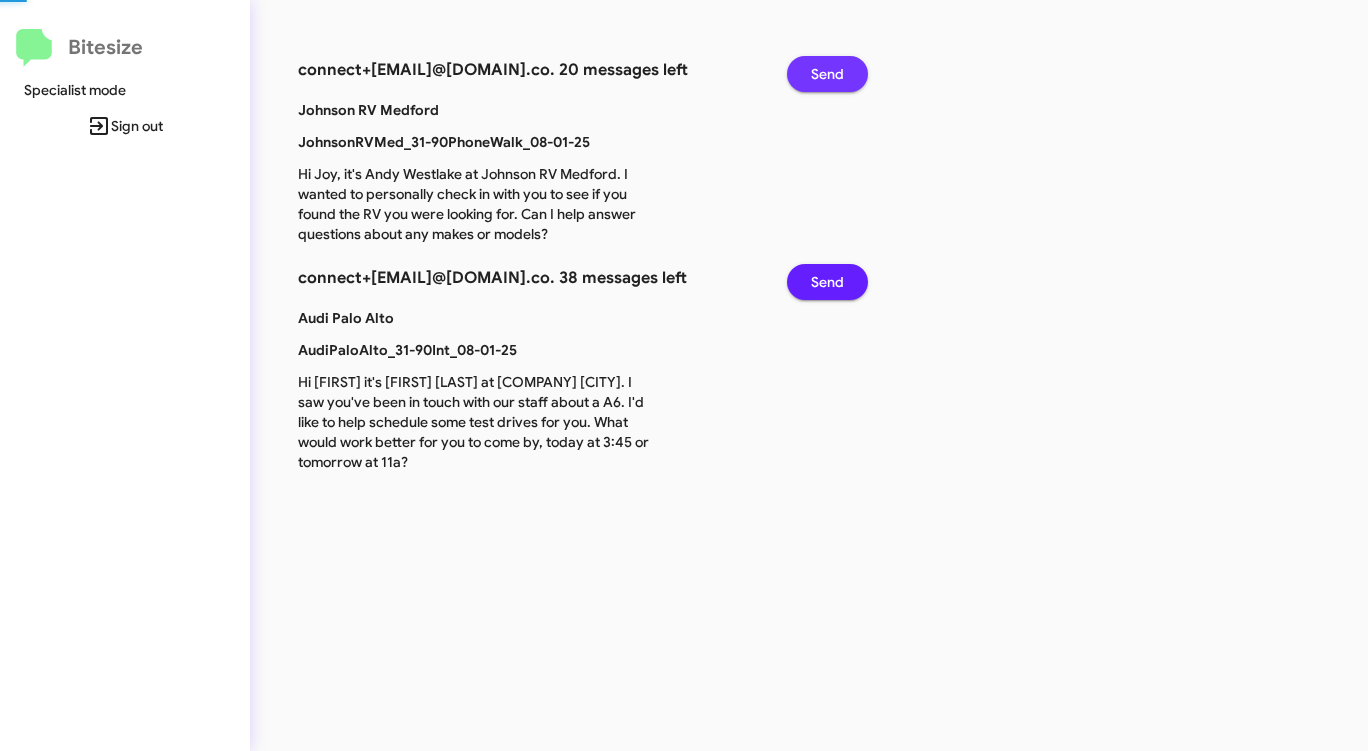 click on "Send" 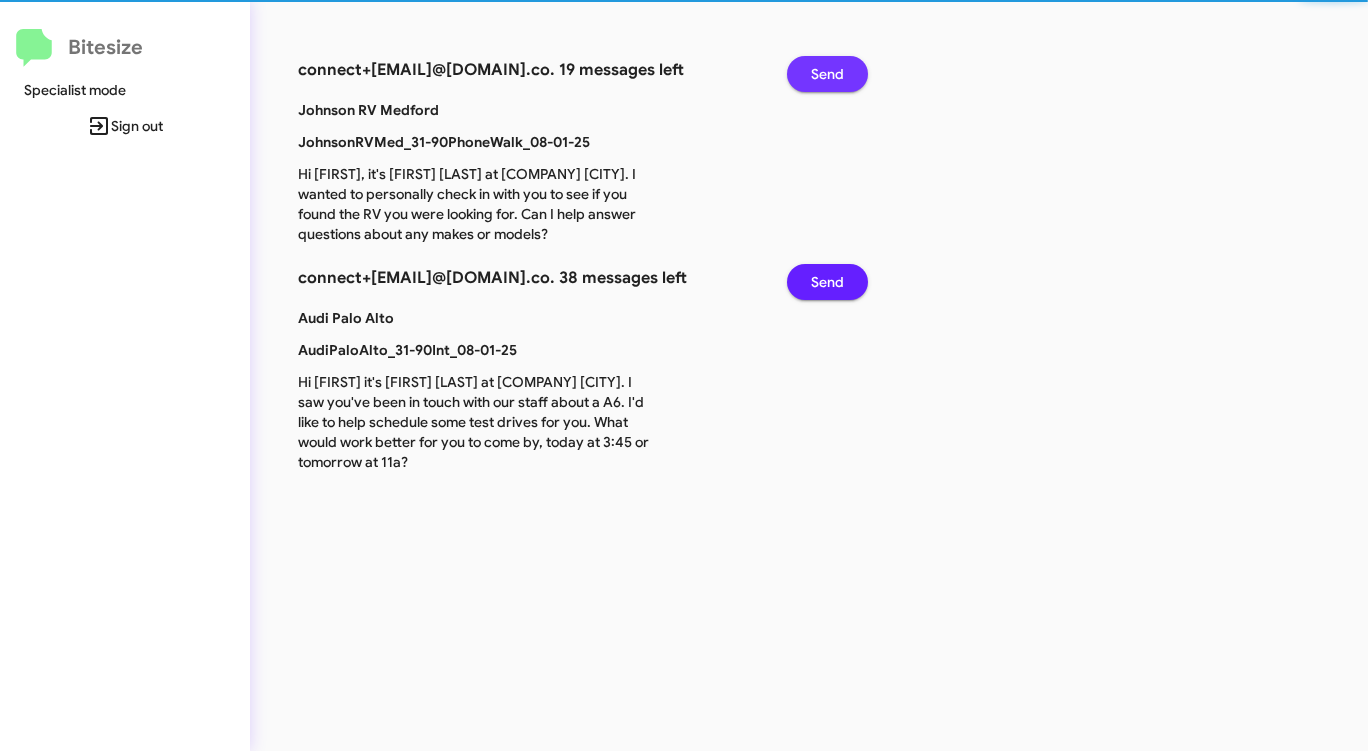 click on "Send" 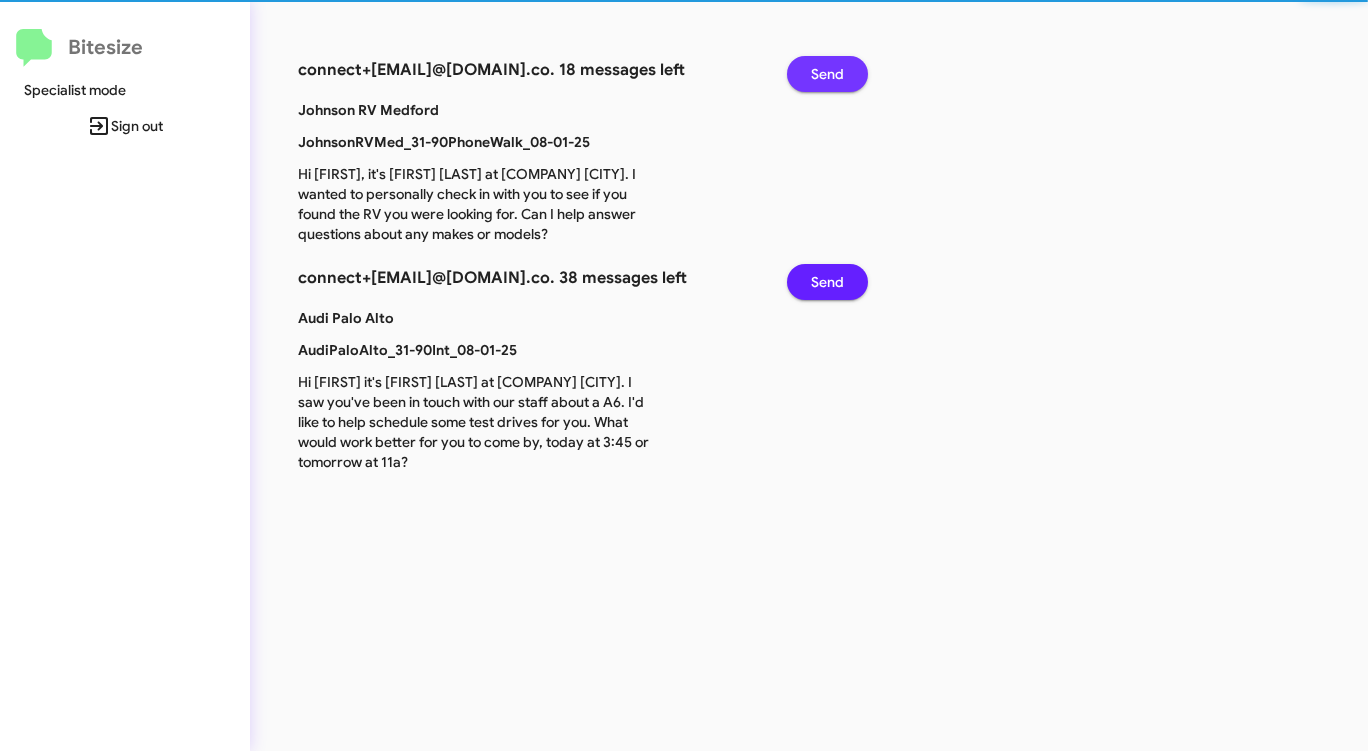 click on "Send" 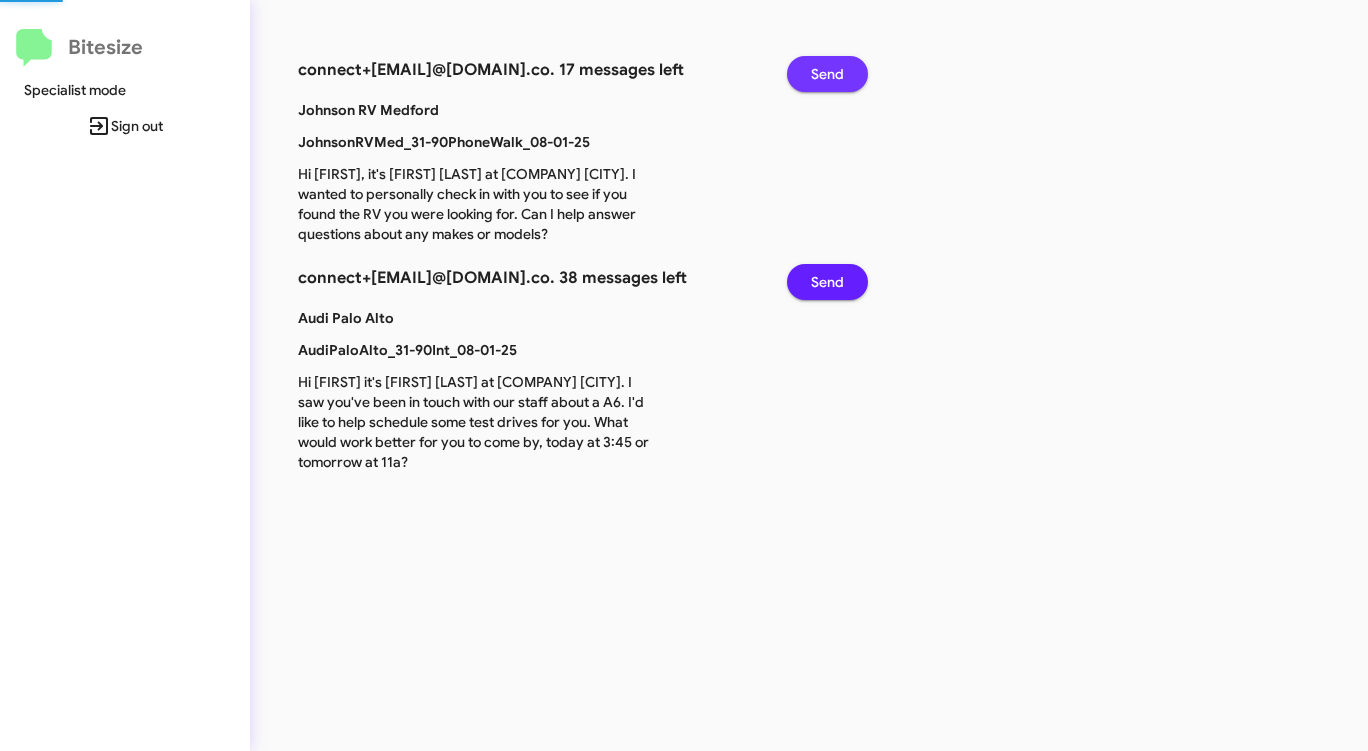 click on "Send" 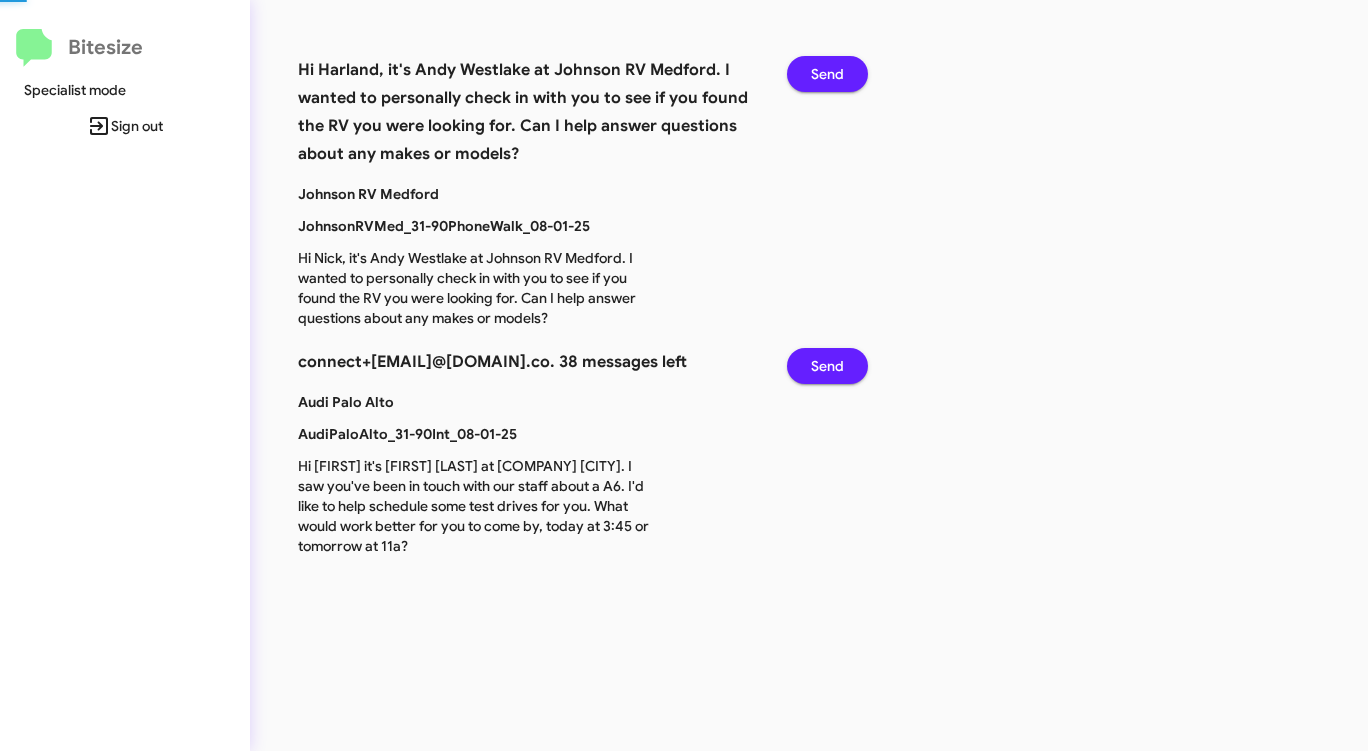 click on "Send" 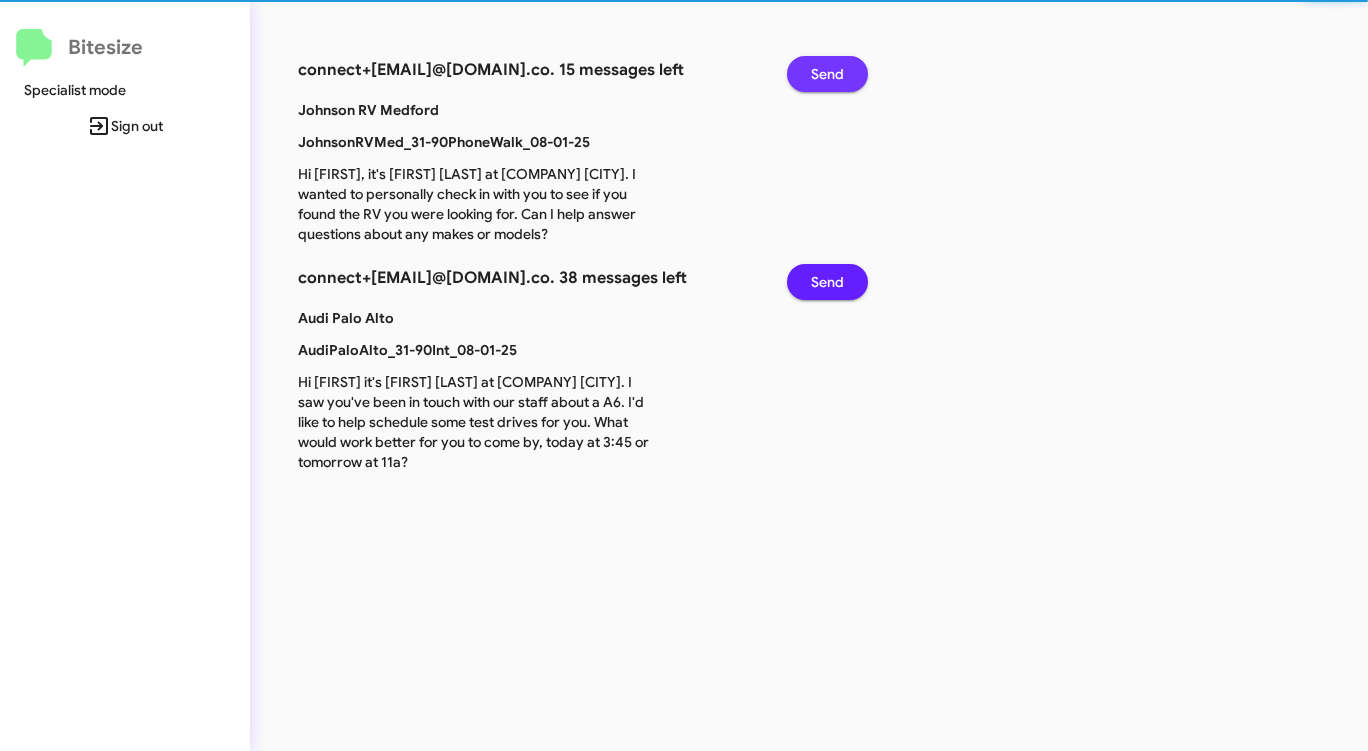 click on "Send" 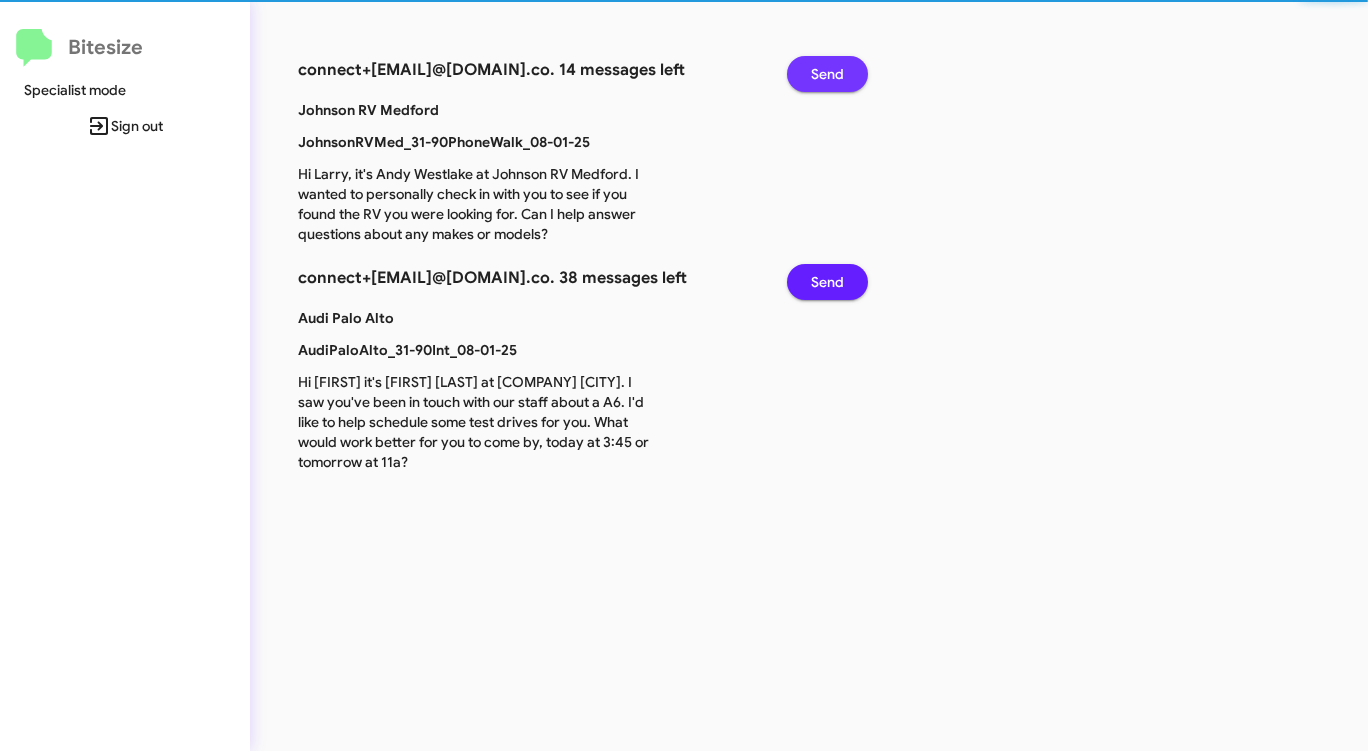 click on "Send" 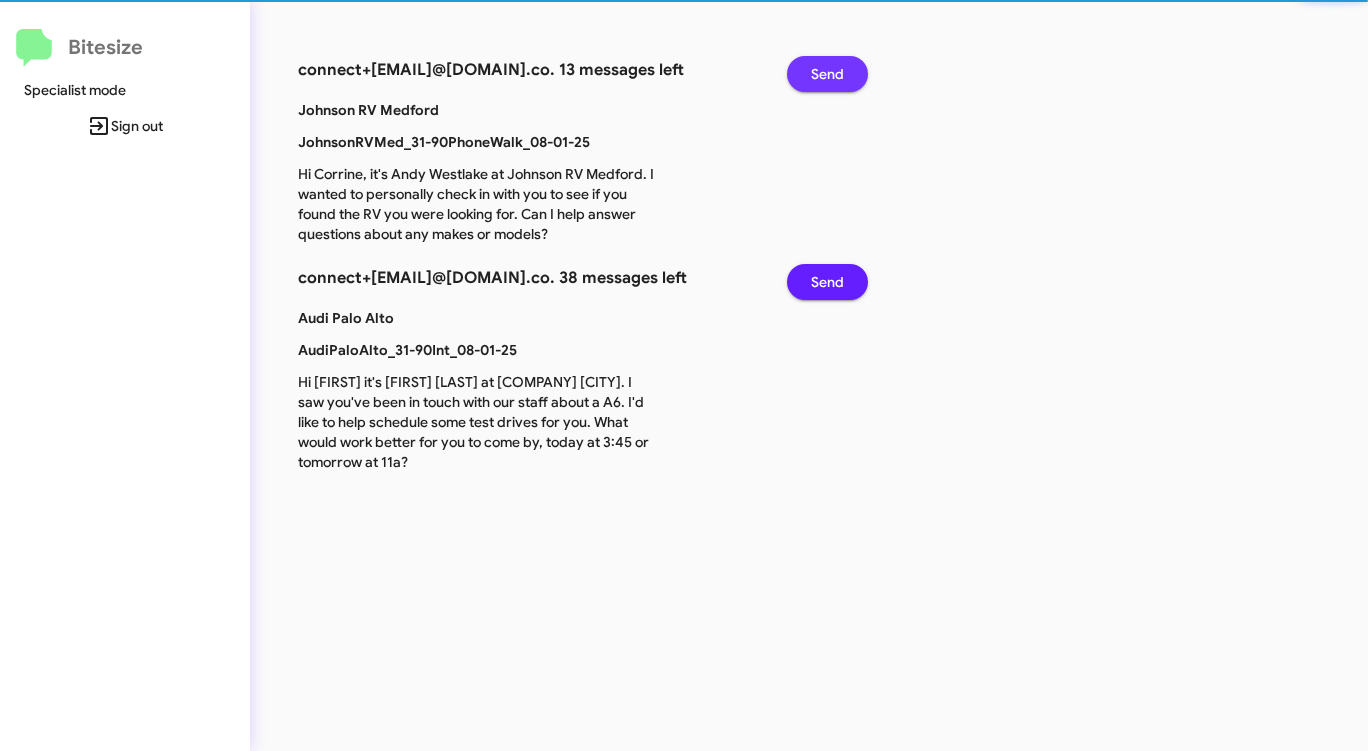 click on "Send" 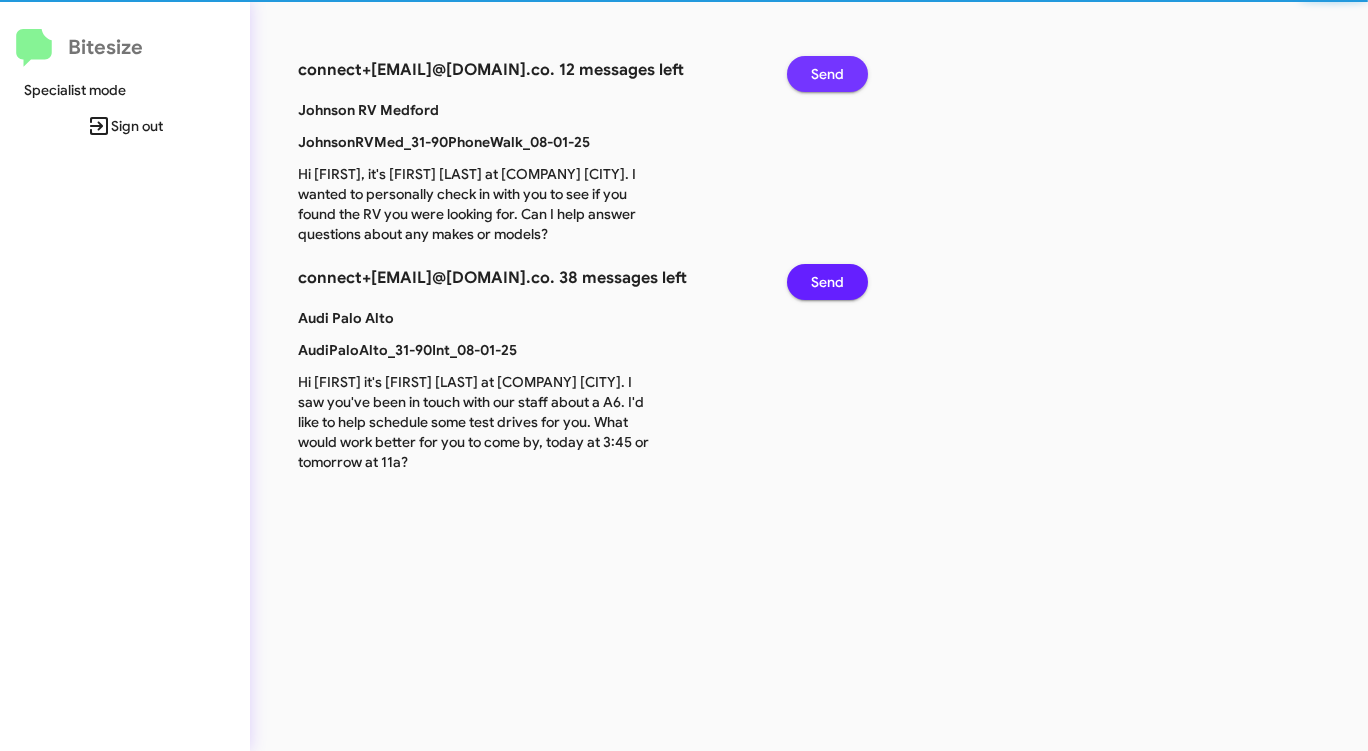 click on "Send" 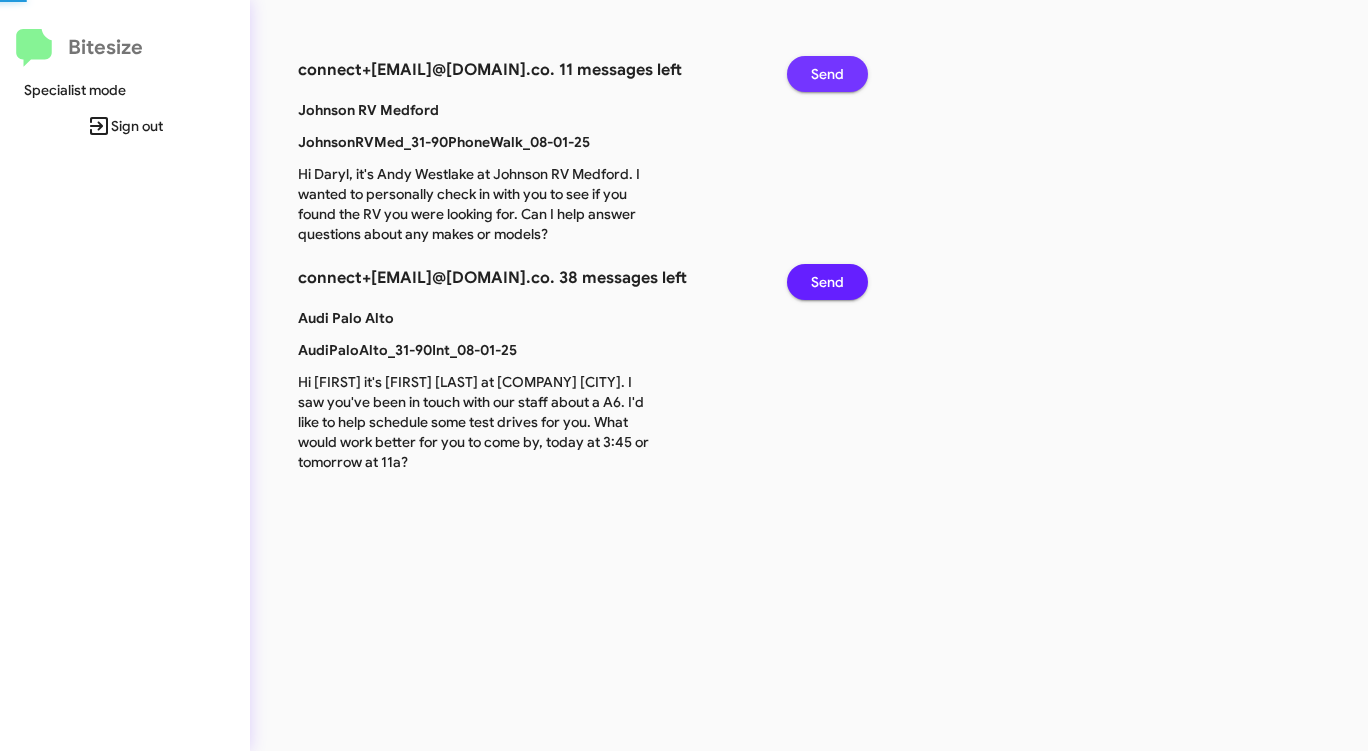 click on "Send" 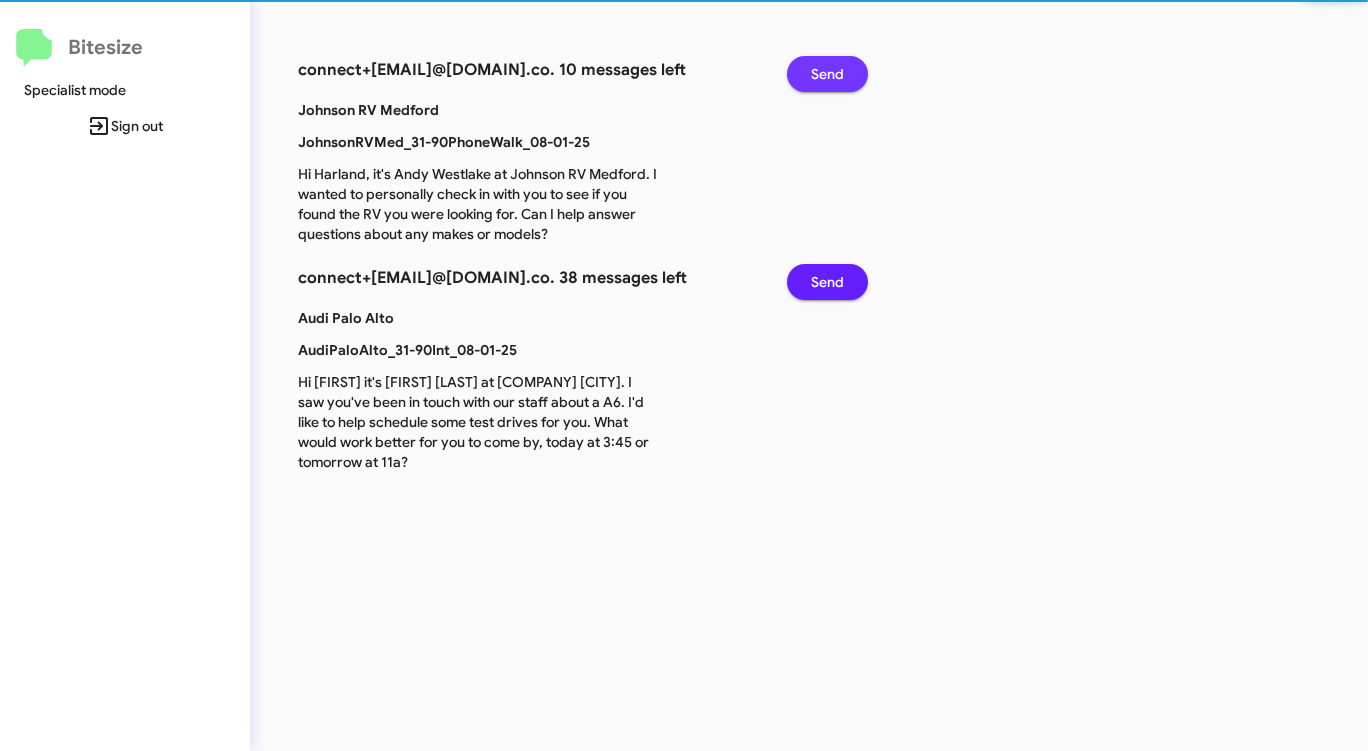 click on "Send" 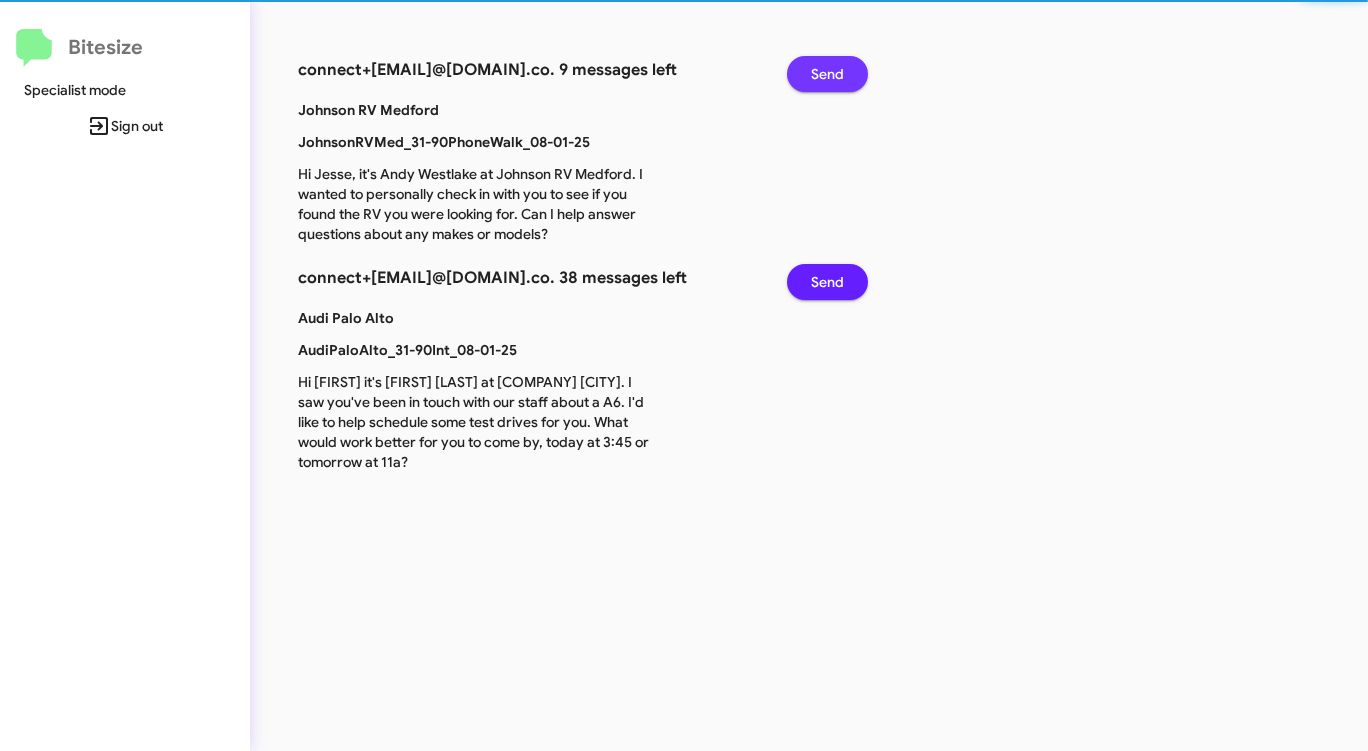 click on "Send" 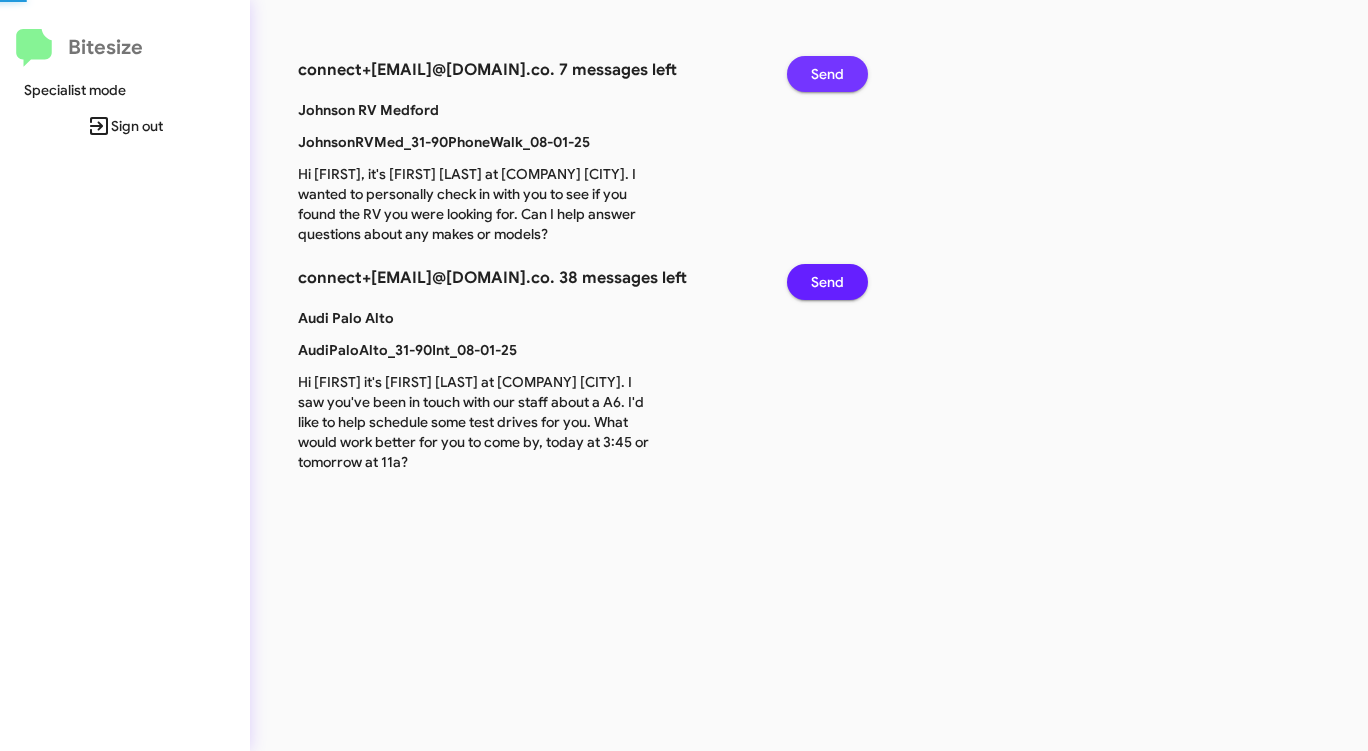 click on "Send" 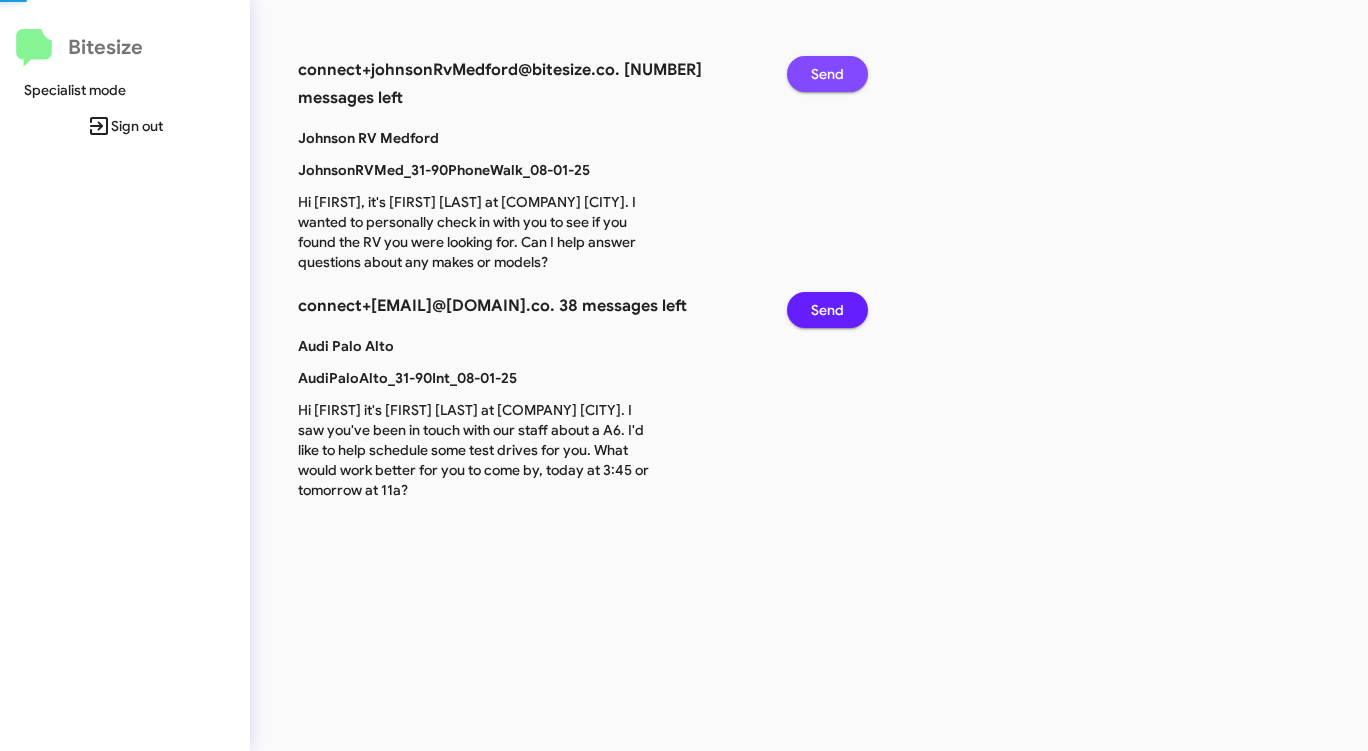 click on "Send" 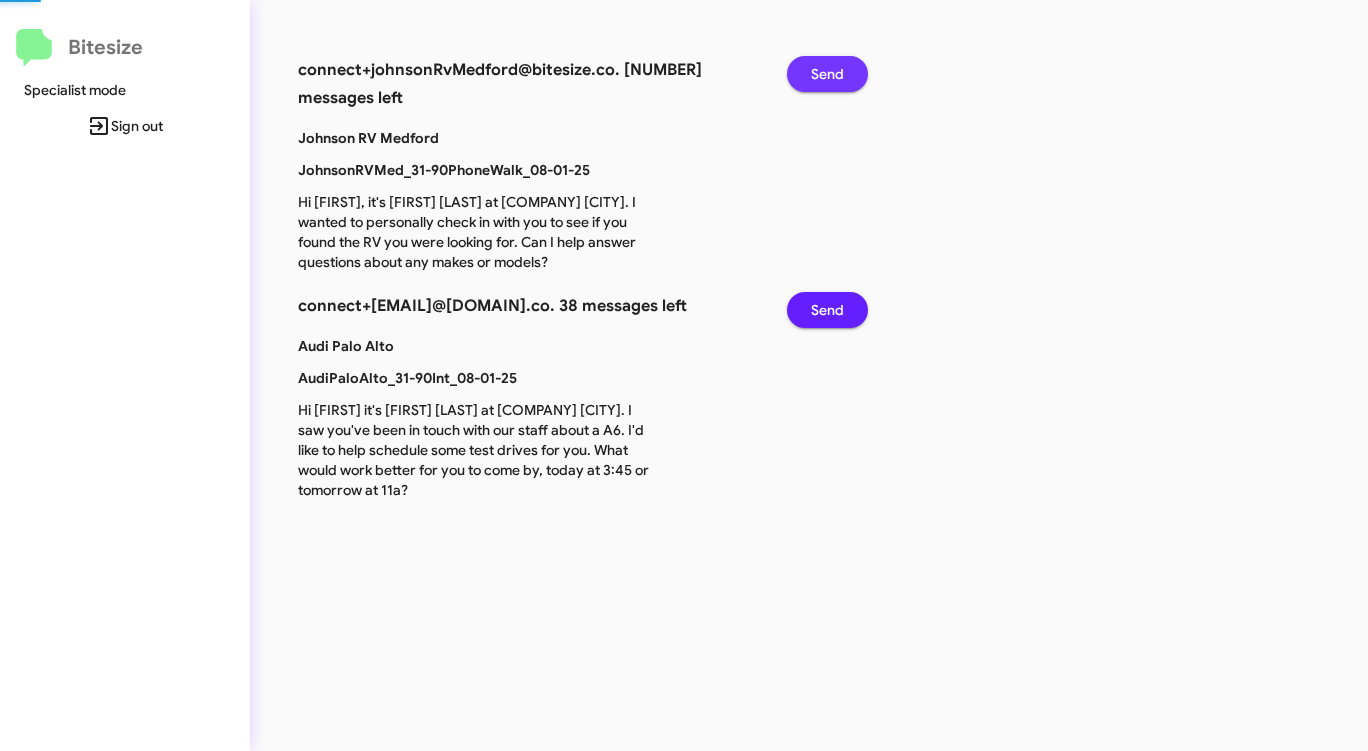 click on "Send" 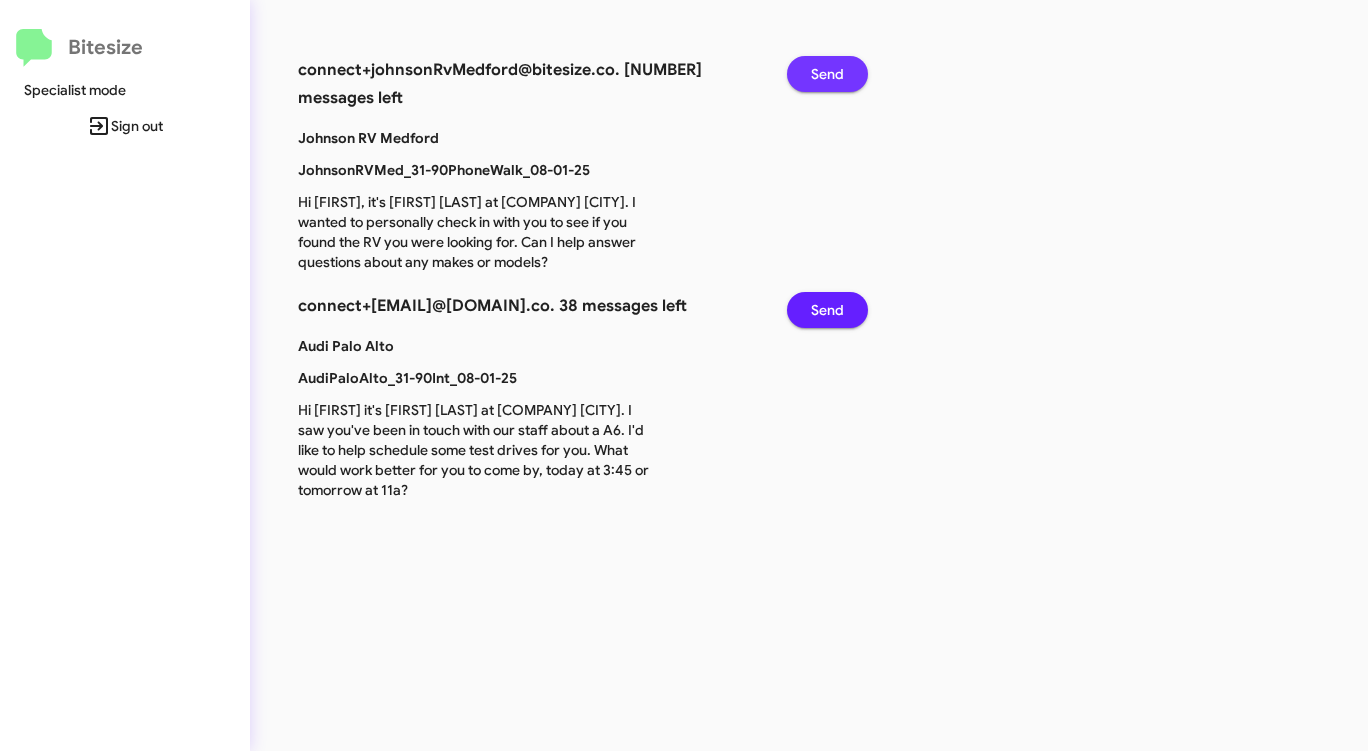 click on "Send" 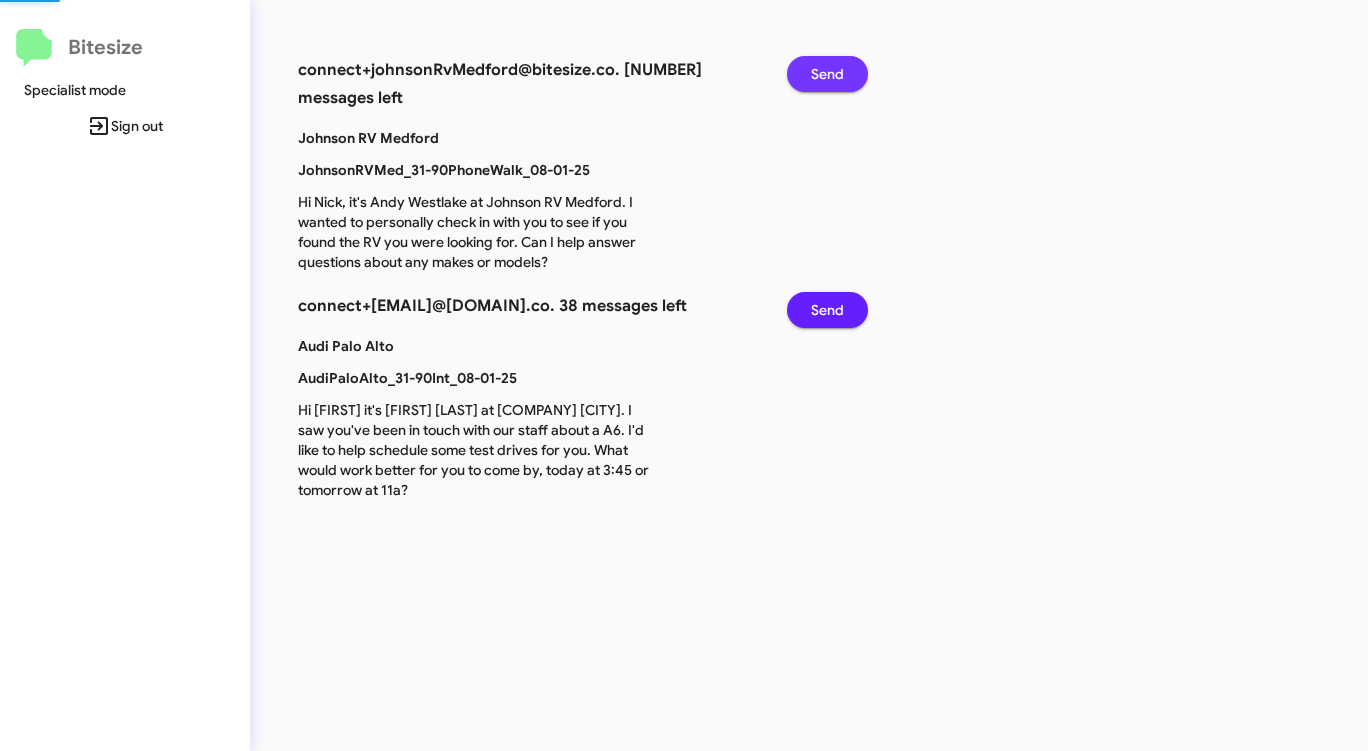 click on "Send" 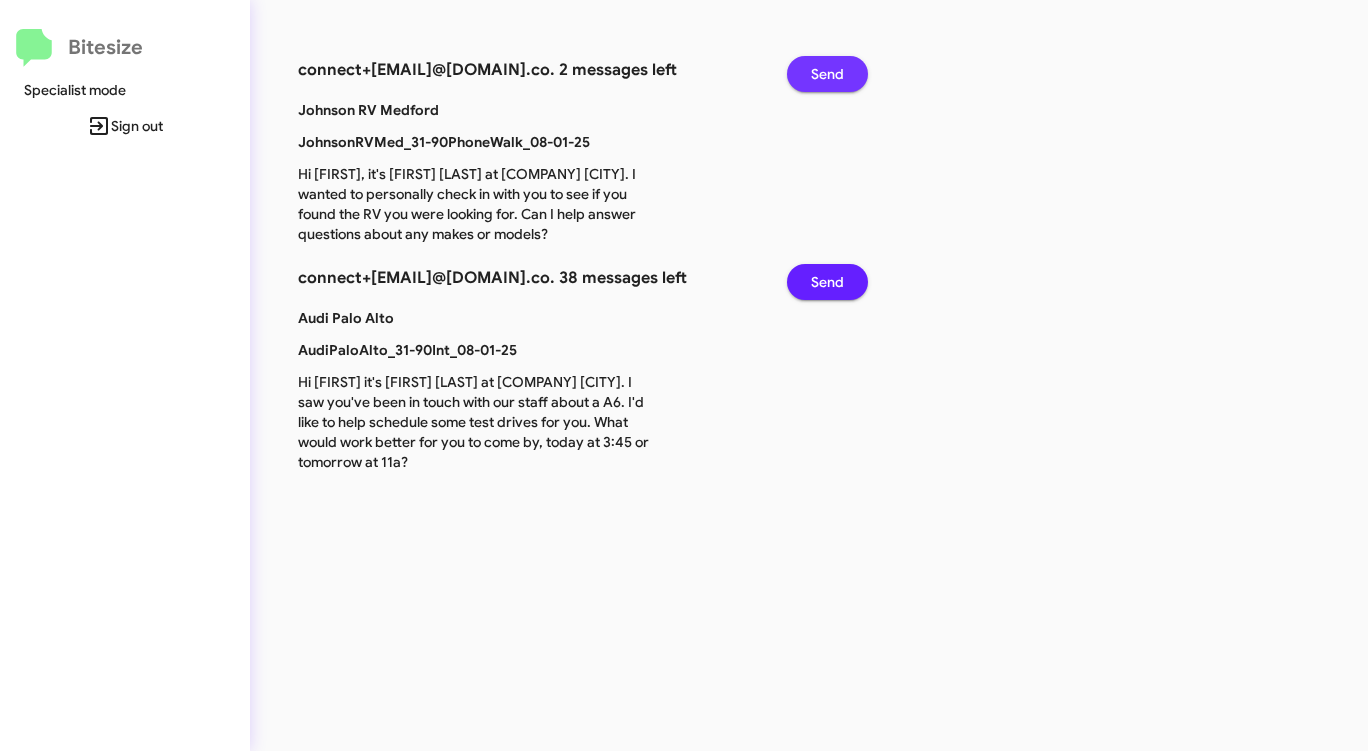 click on "Send" 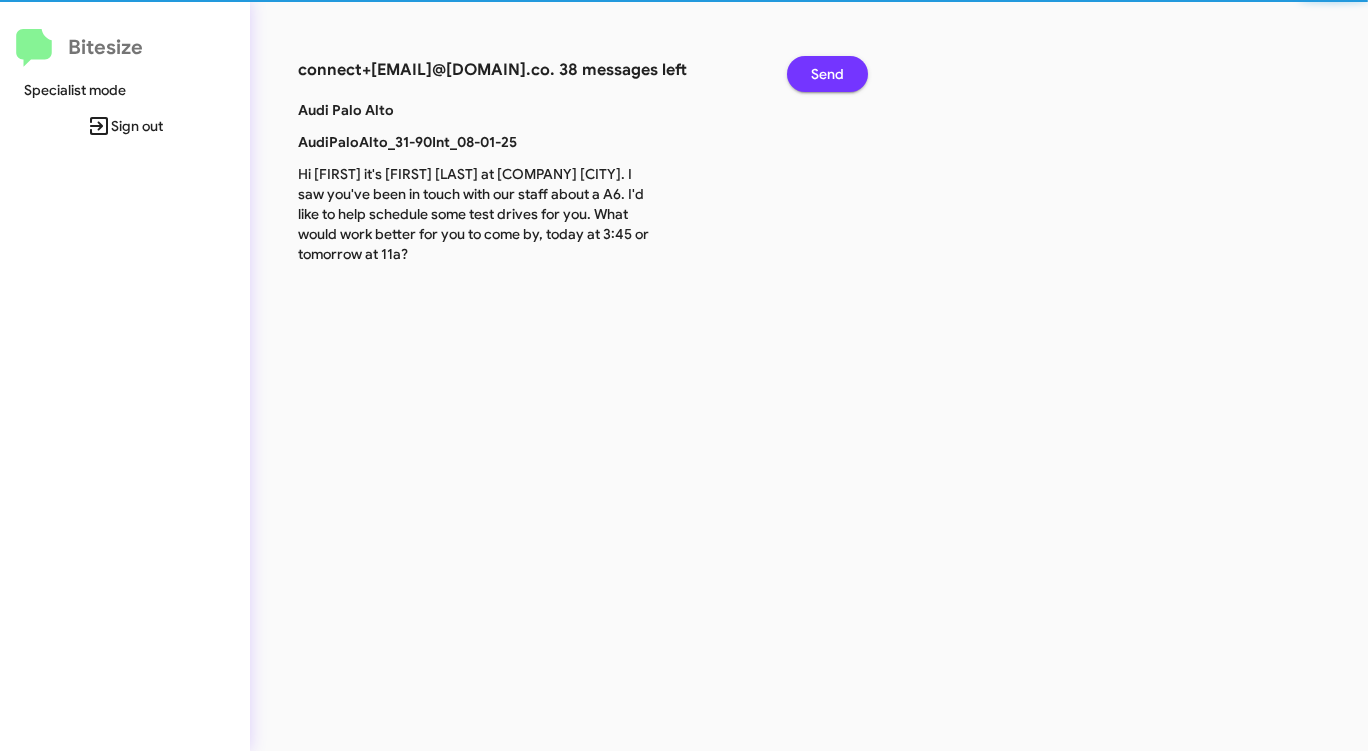 click on "Send" 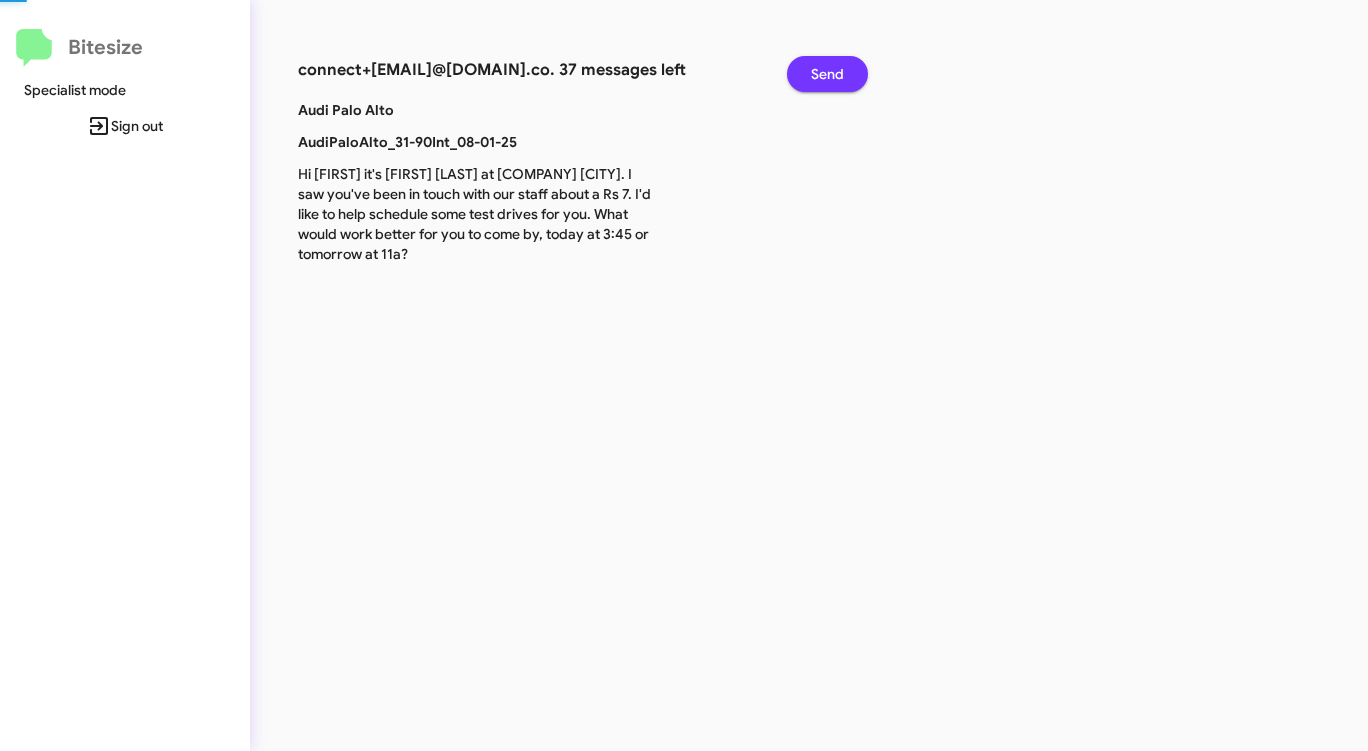 click on "Send" 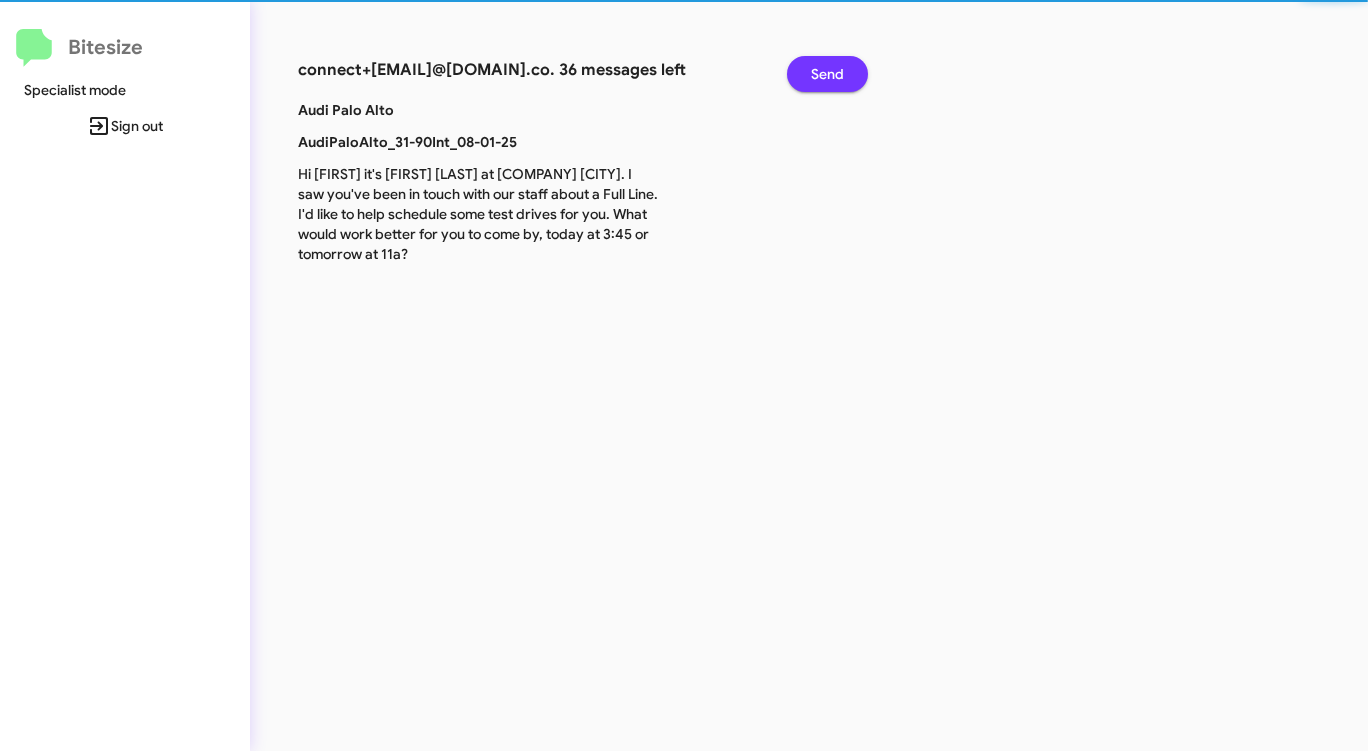 click on "Send" 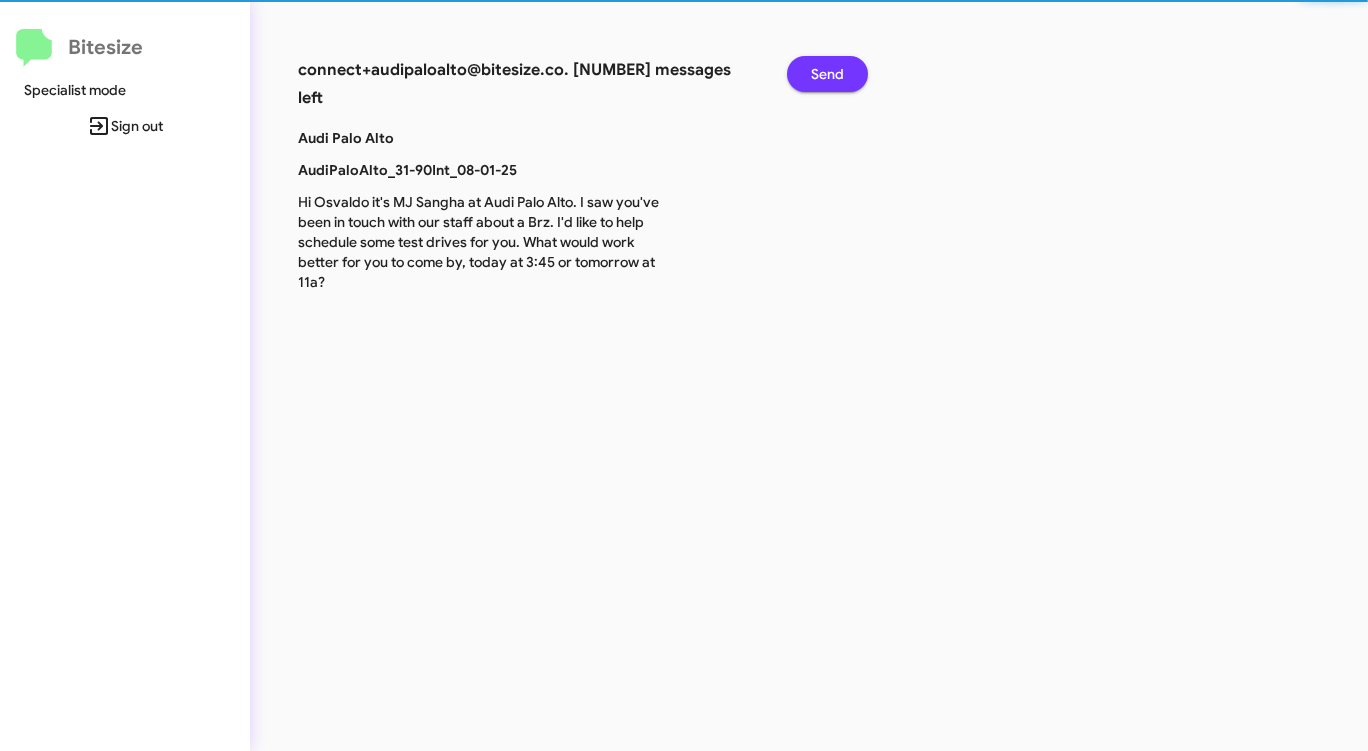 click on "Send" 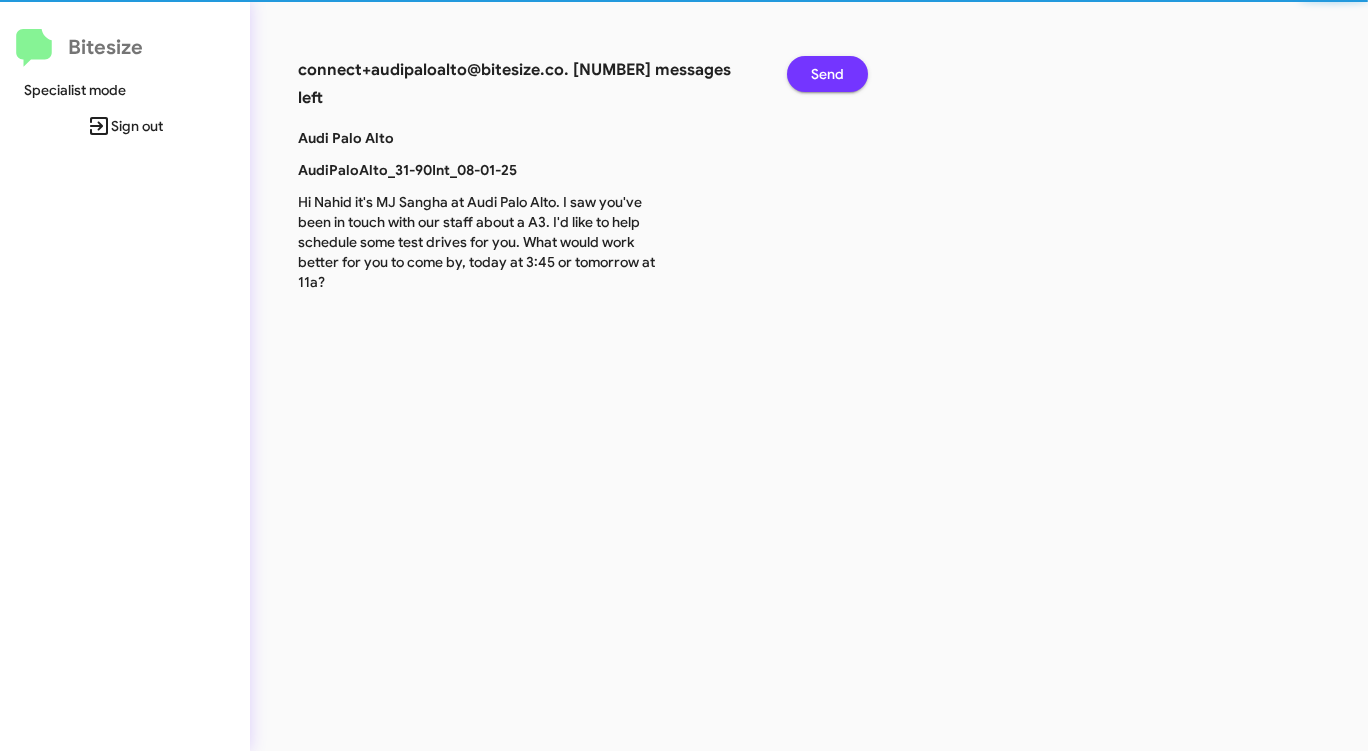 click on "Send" 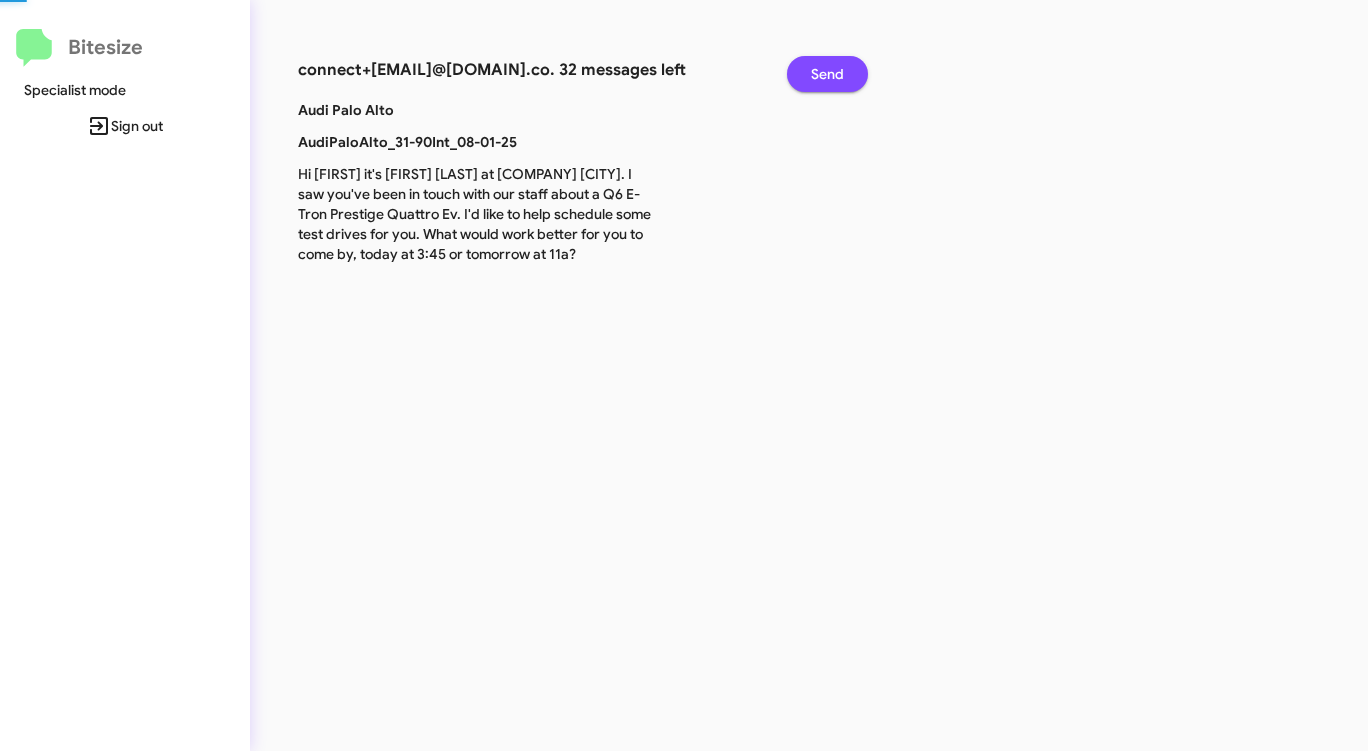 click on "Send" 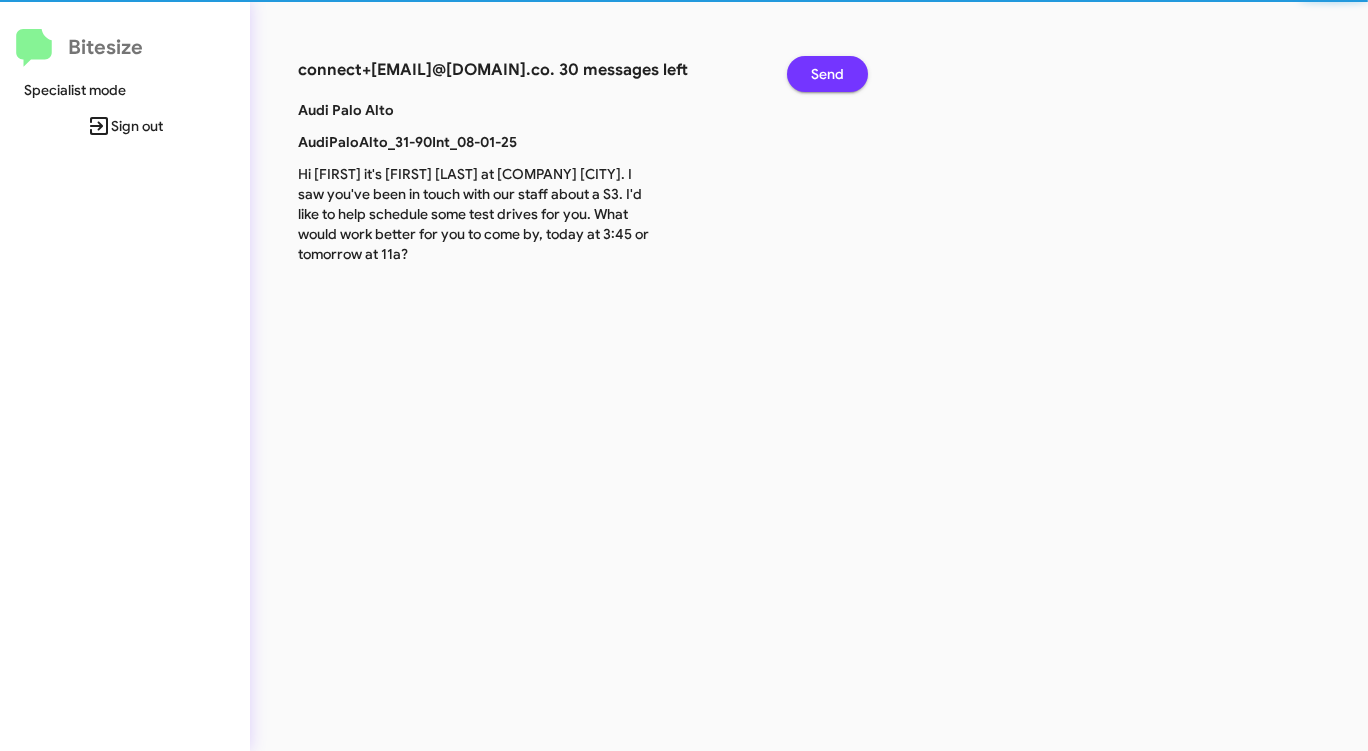 click on "Send" 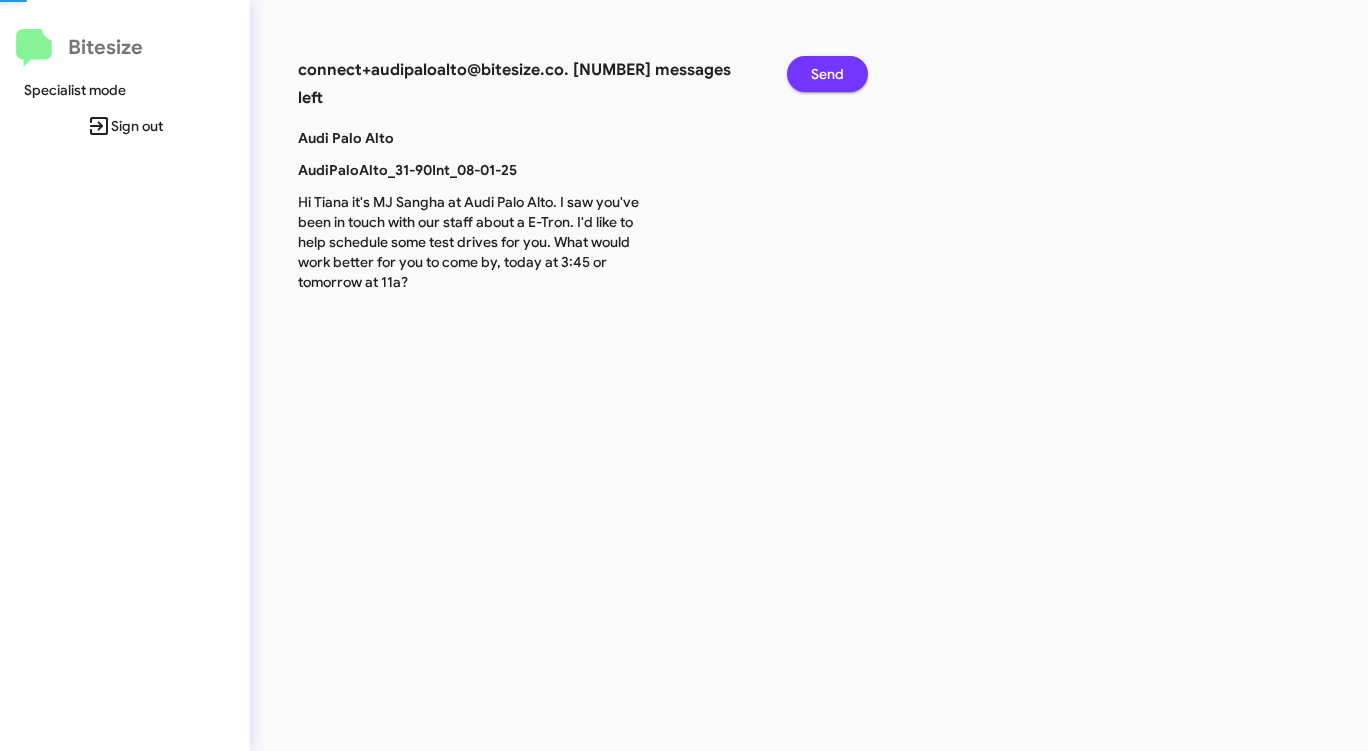 click on "Send" 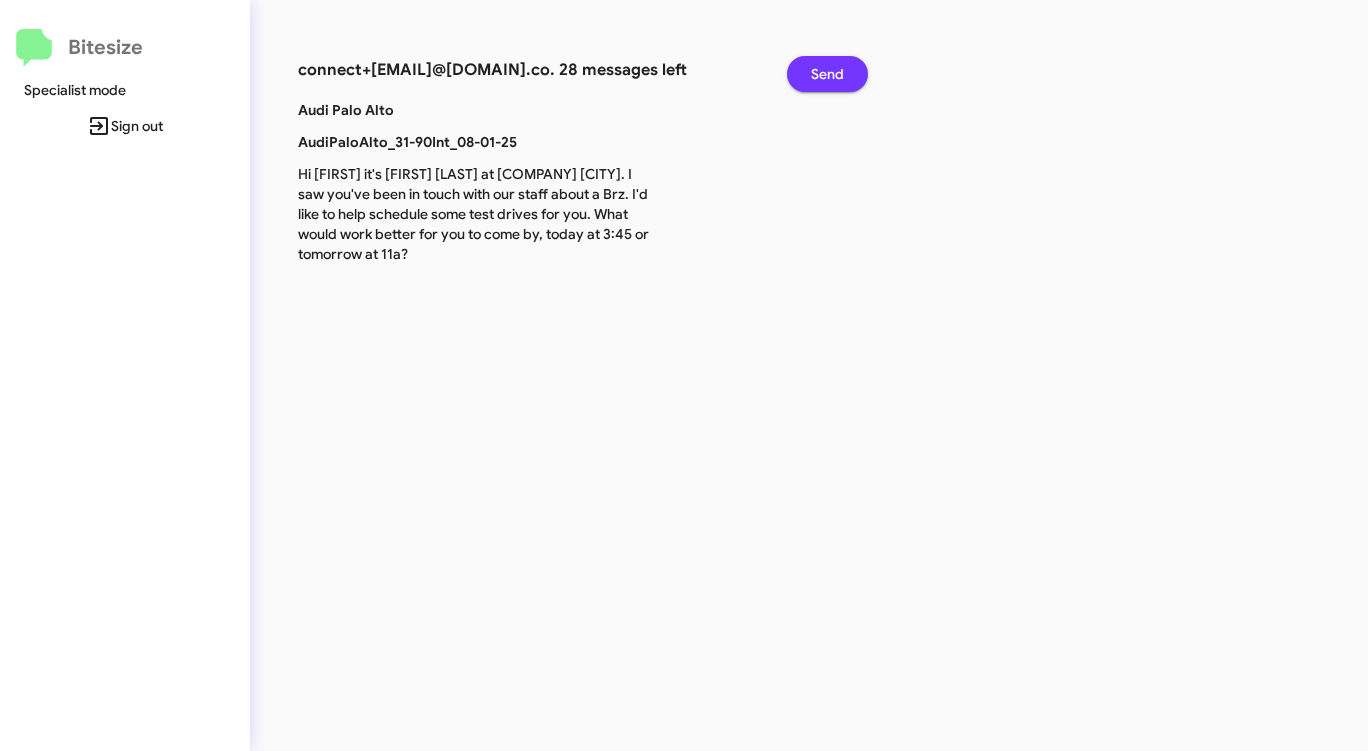 click on "Send" 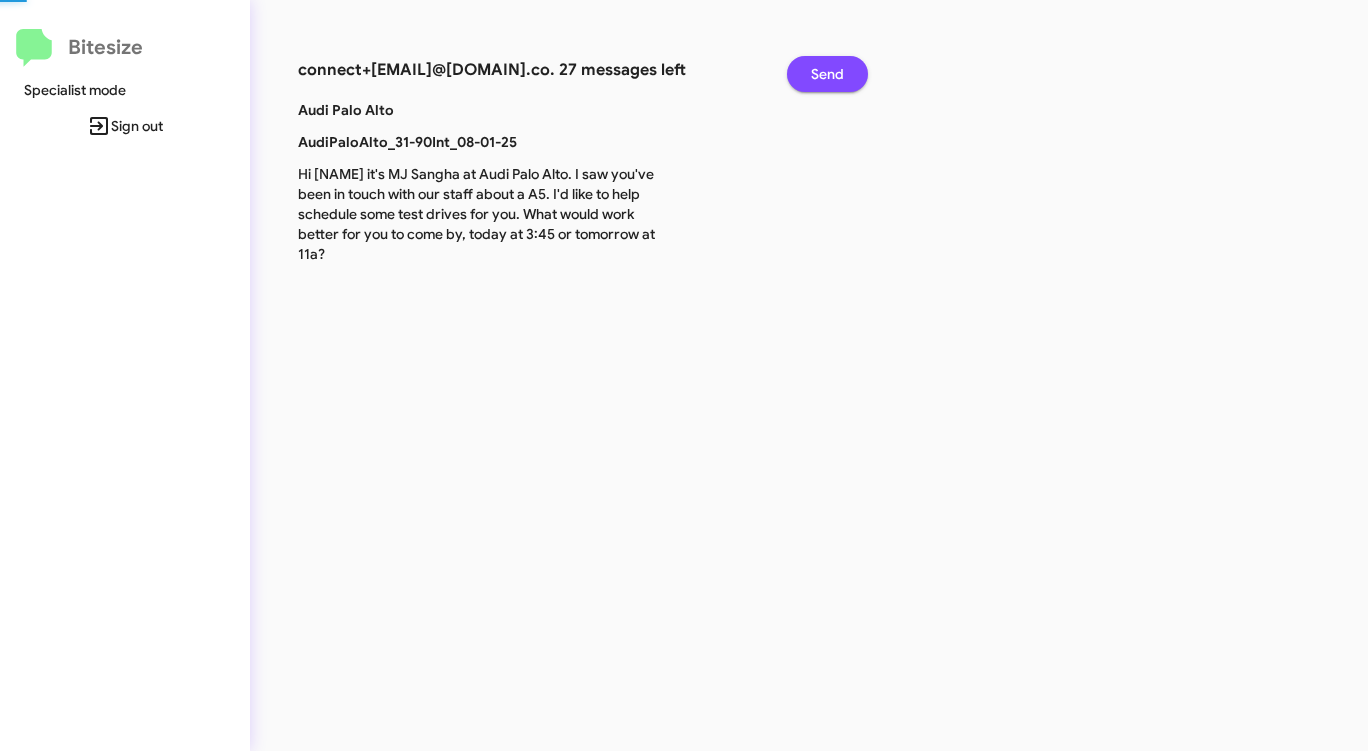 click on "Send" 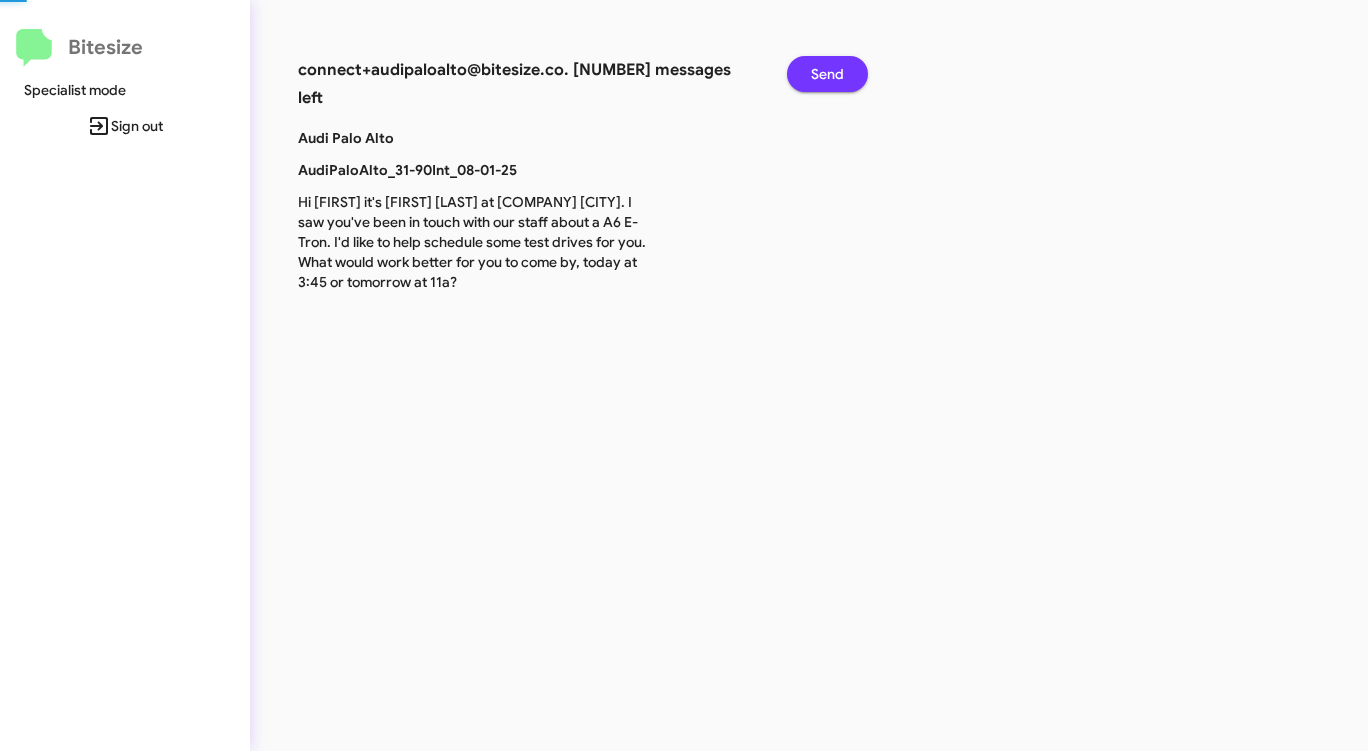 click on "Send" 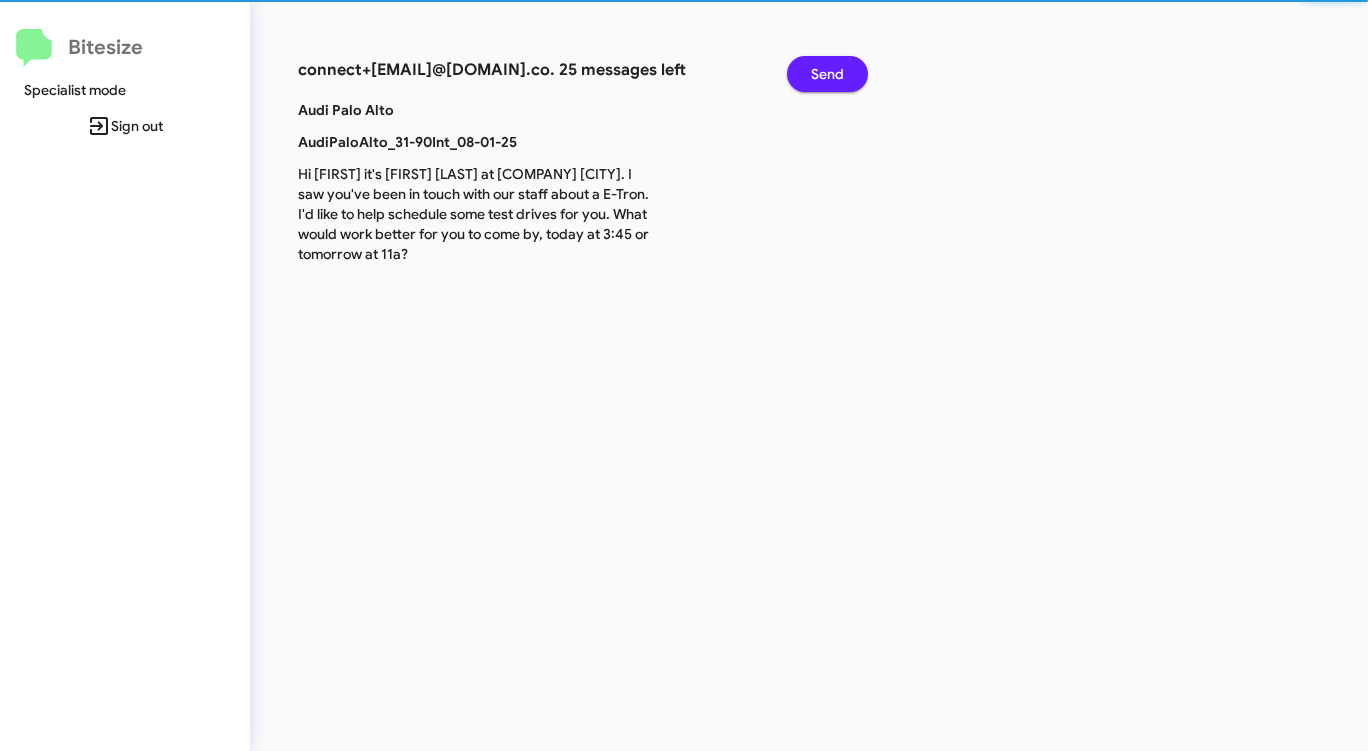 click on "Send" 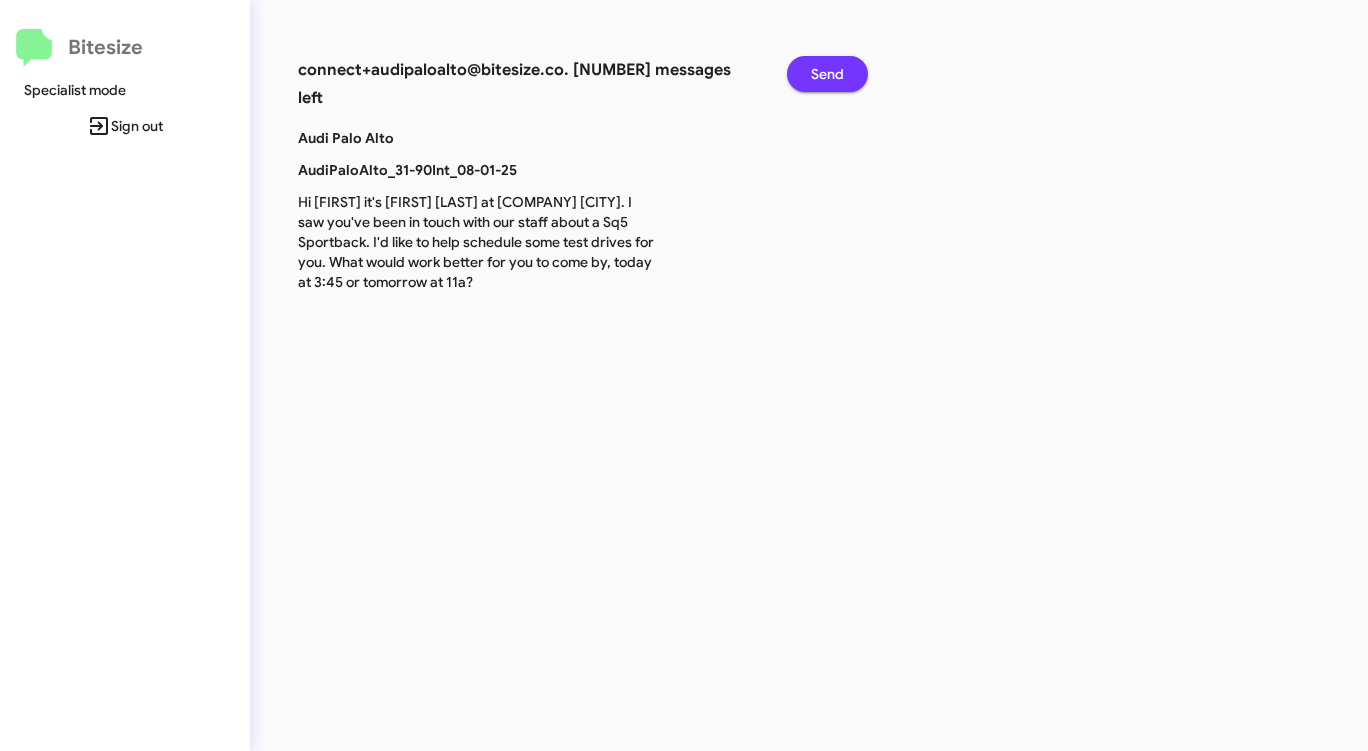 click on "Send" 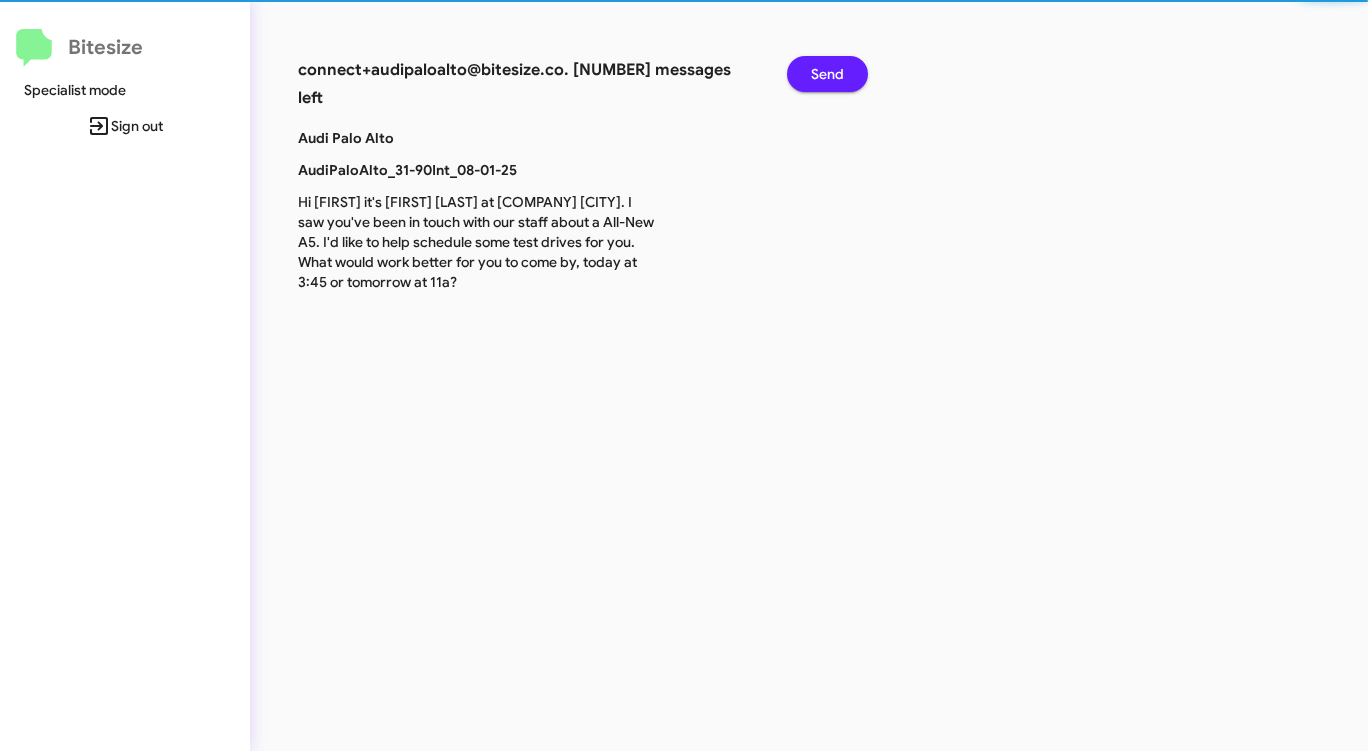 click on "Send" 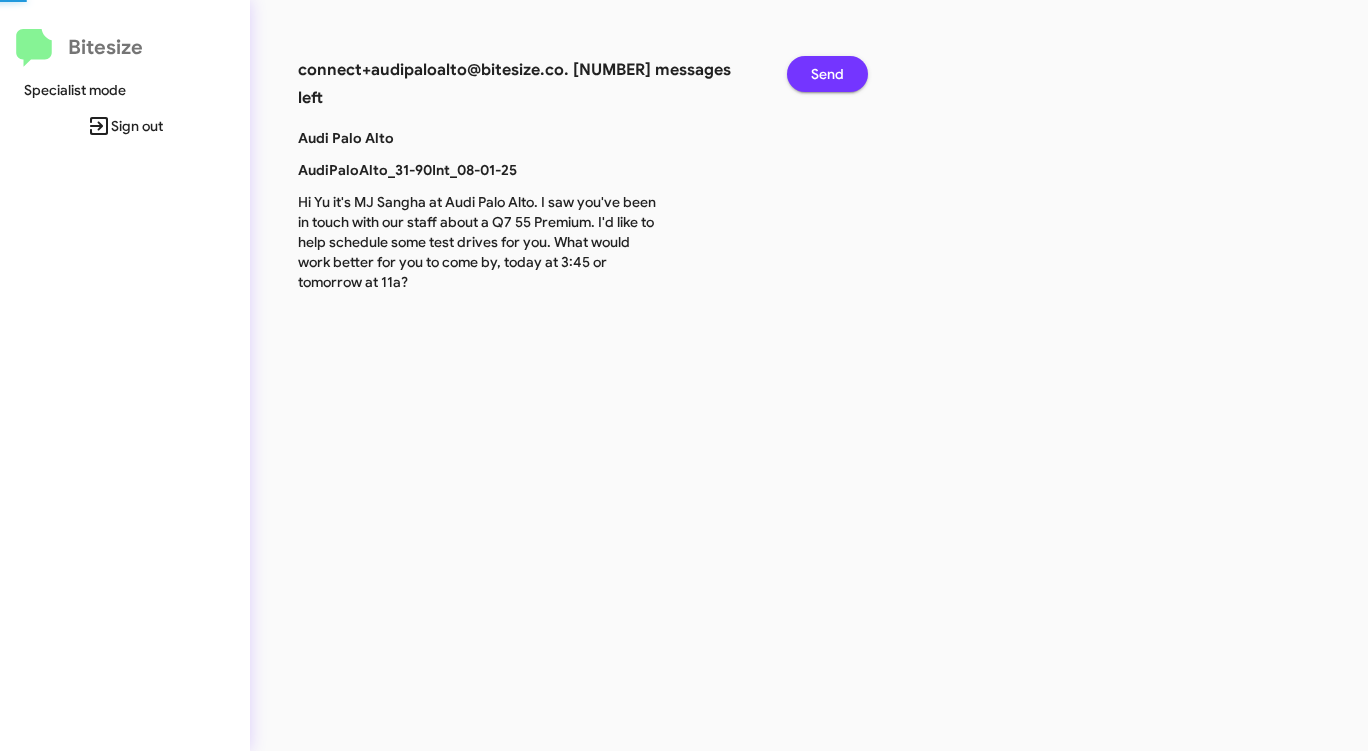 click on "Send" 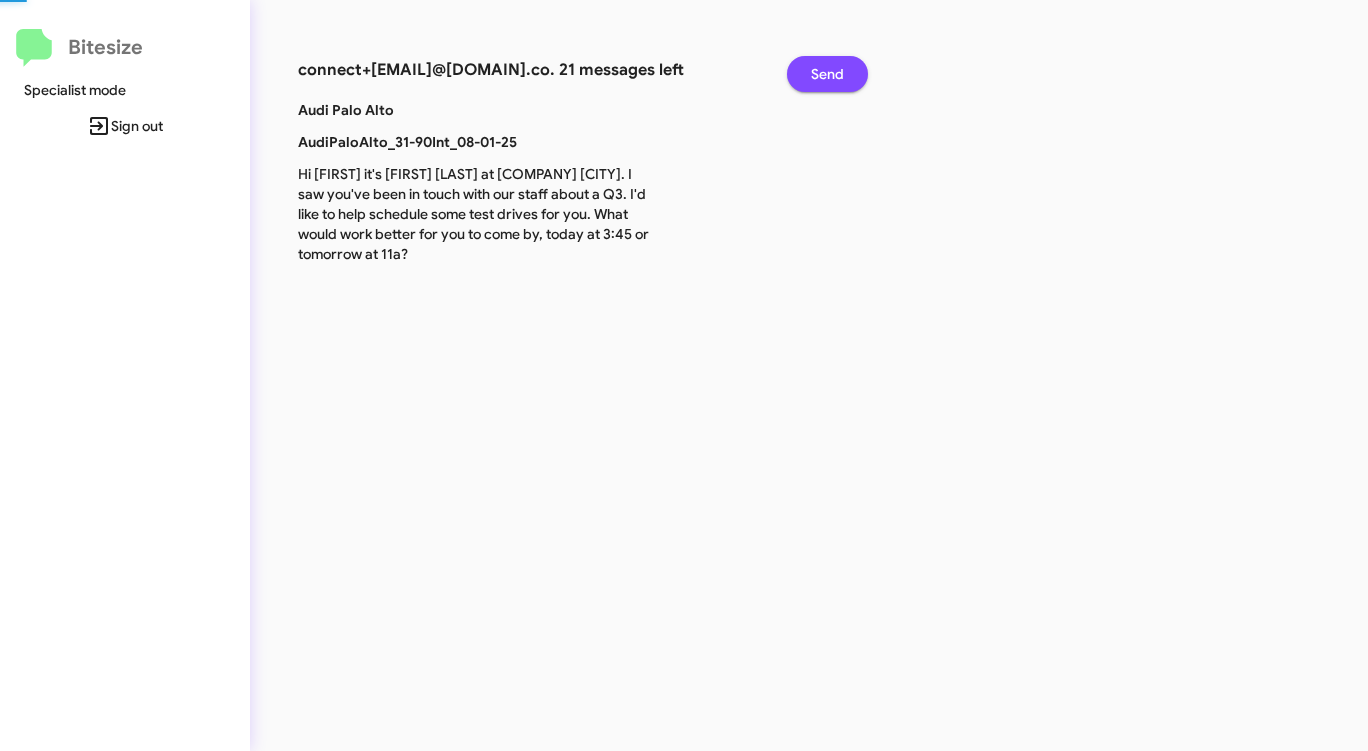 click on "Send" 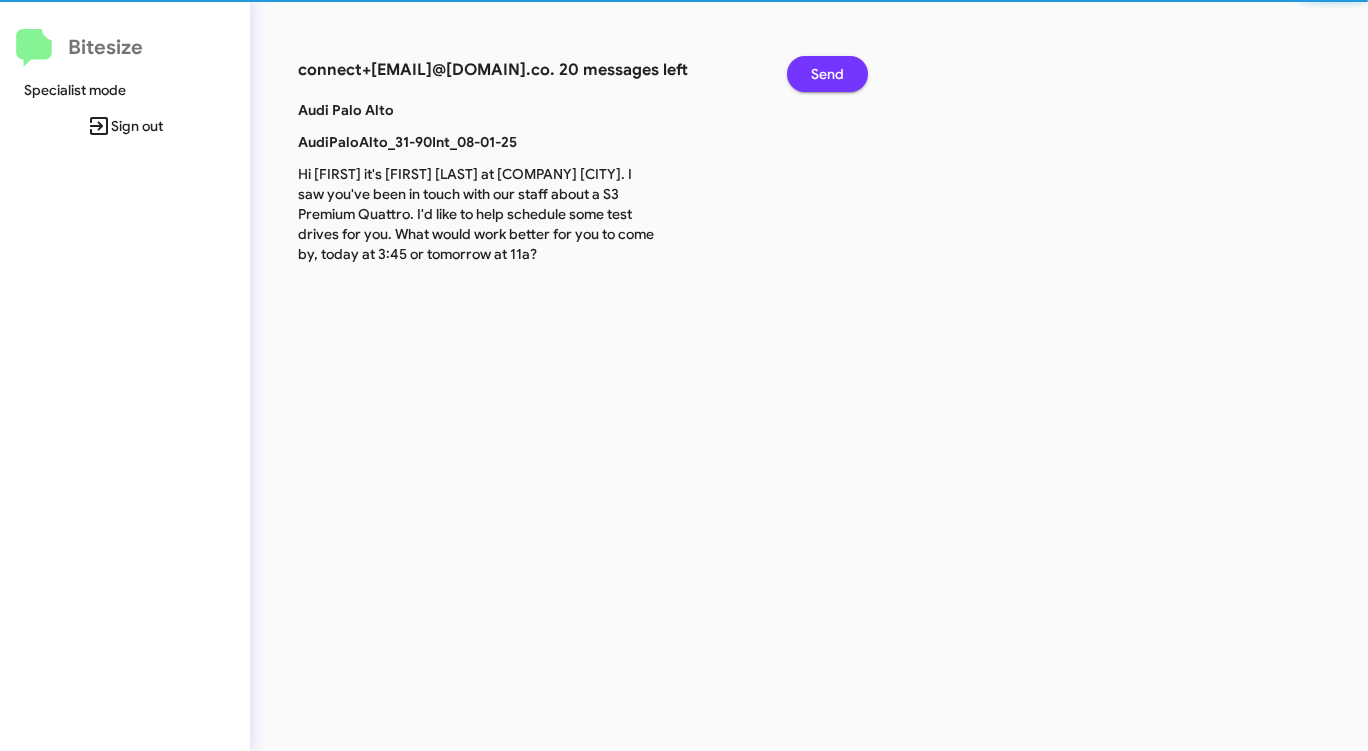 click on "Send" 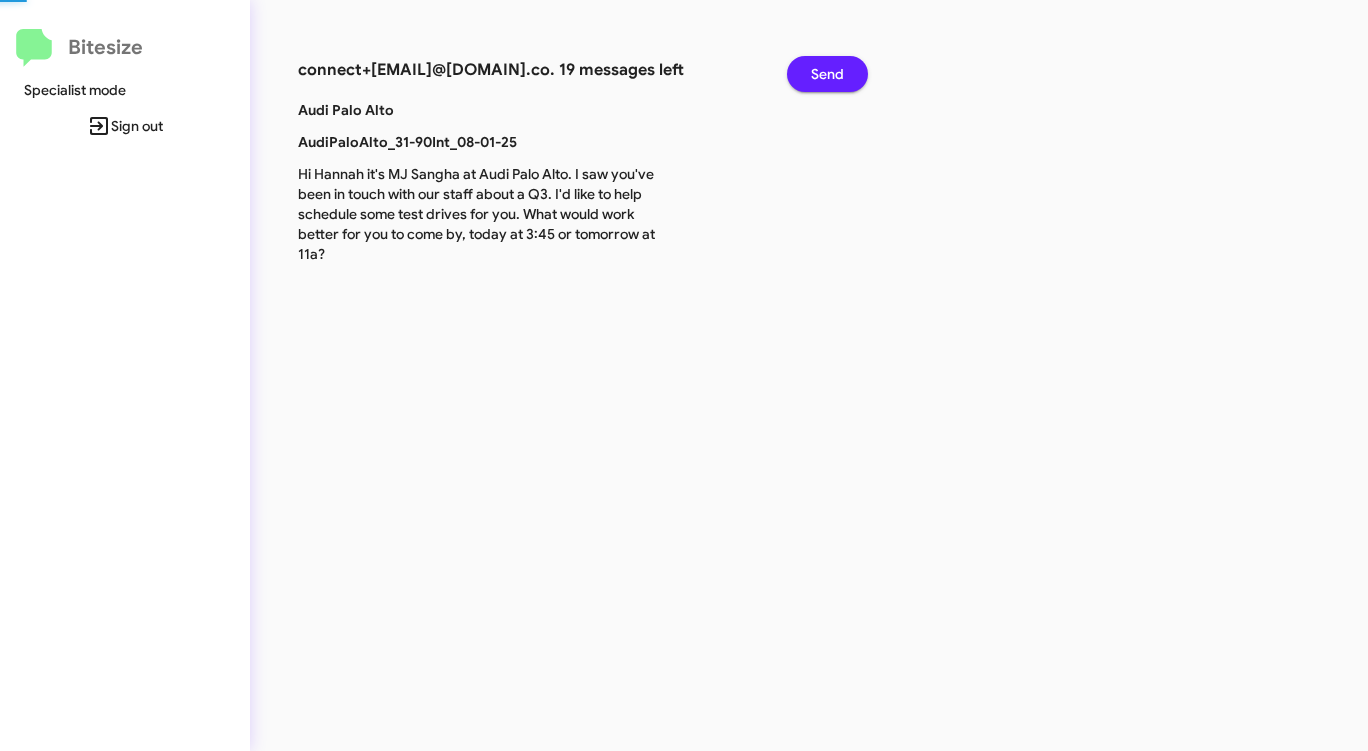 click on "Send" 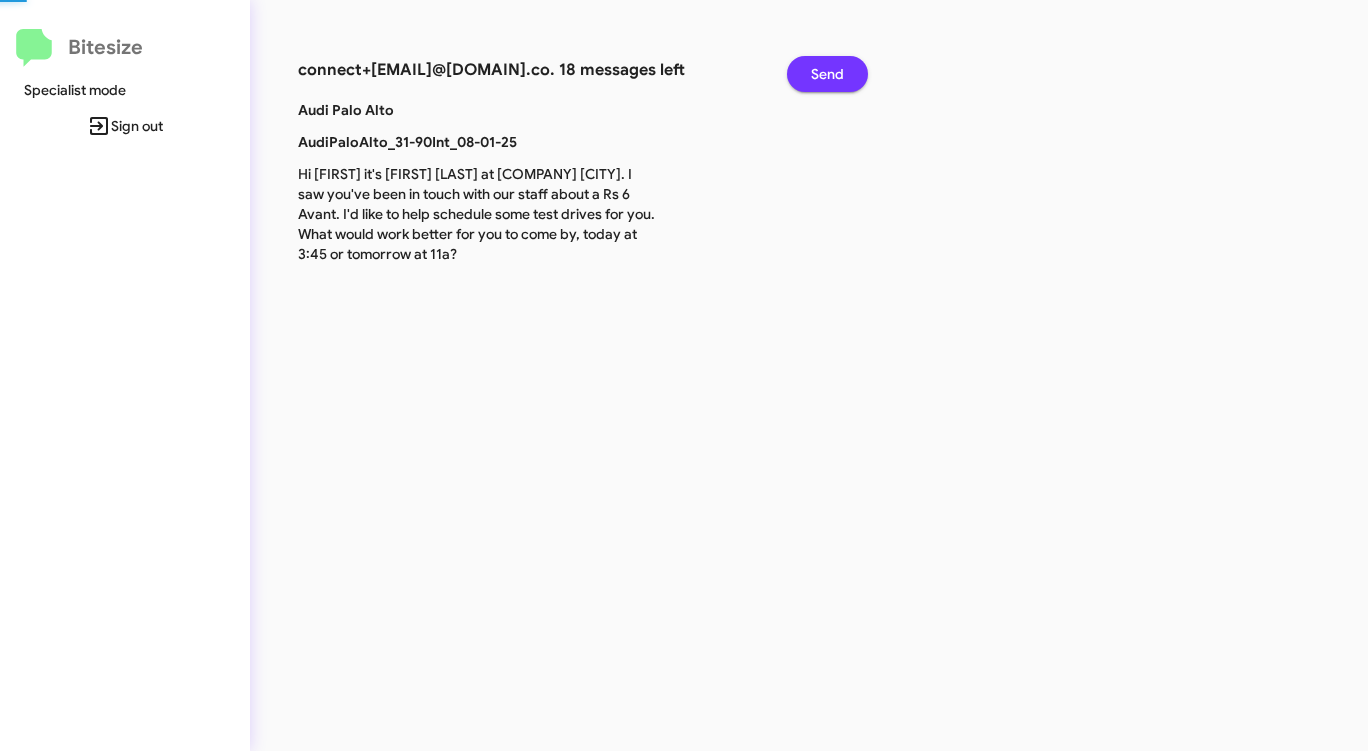 click on "Send" 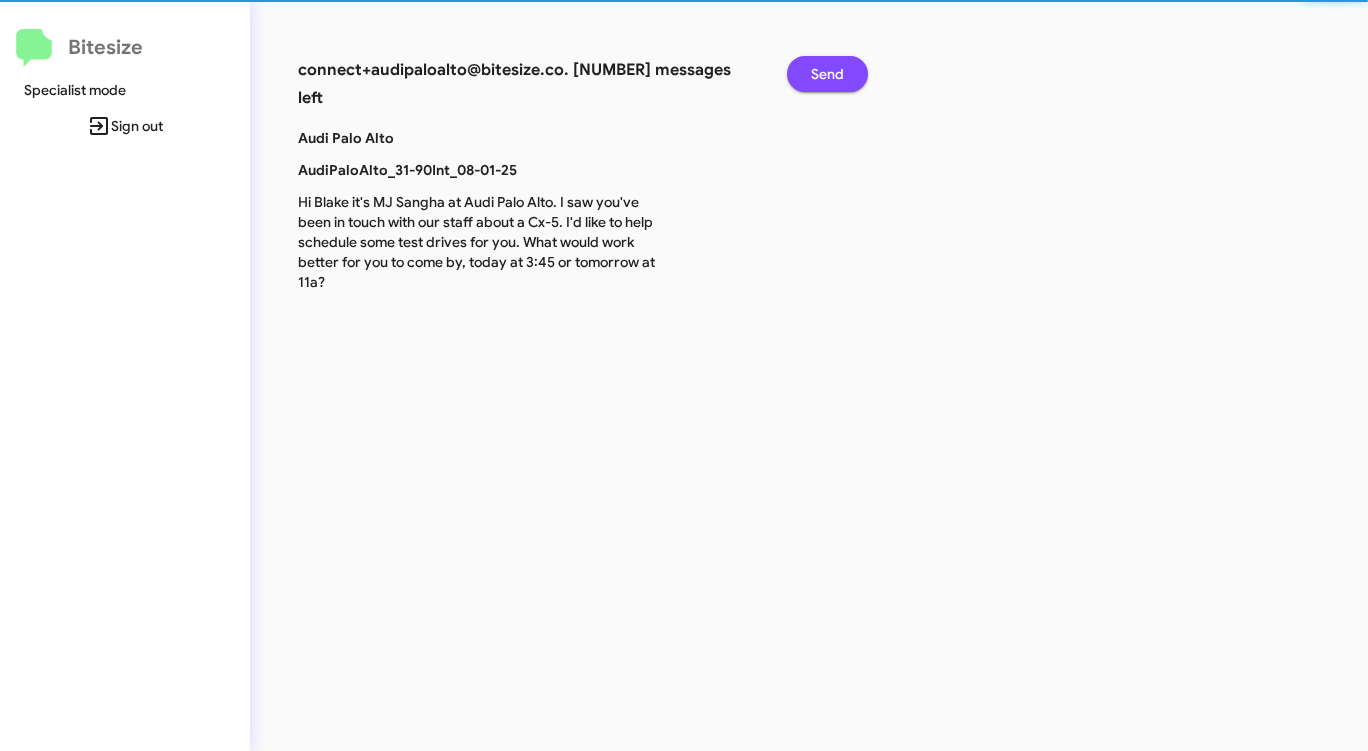 click on "Send" 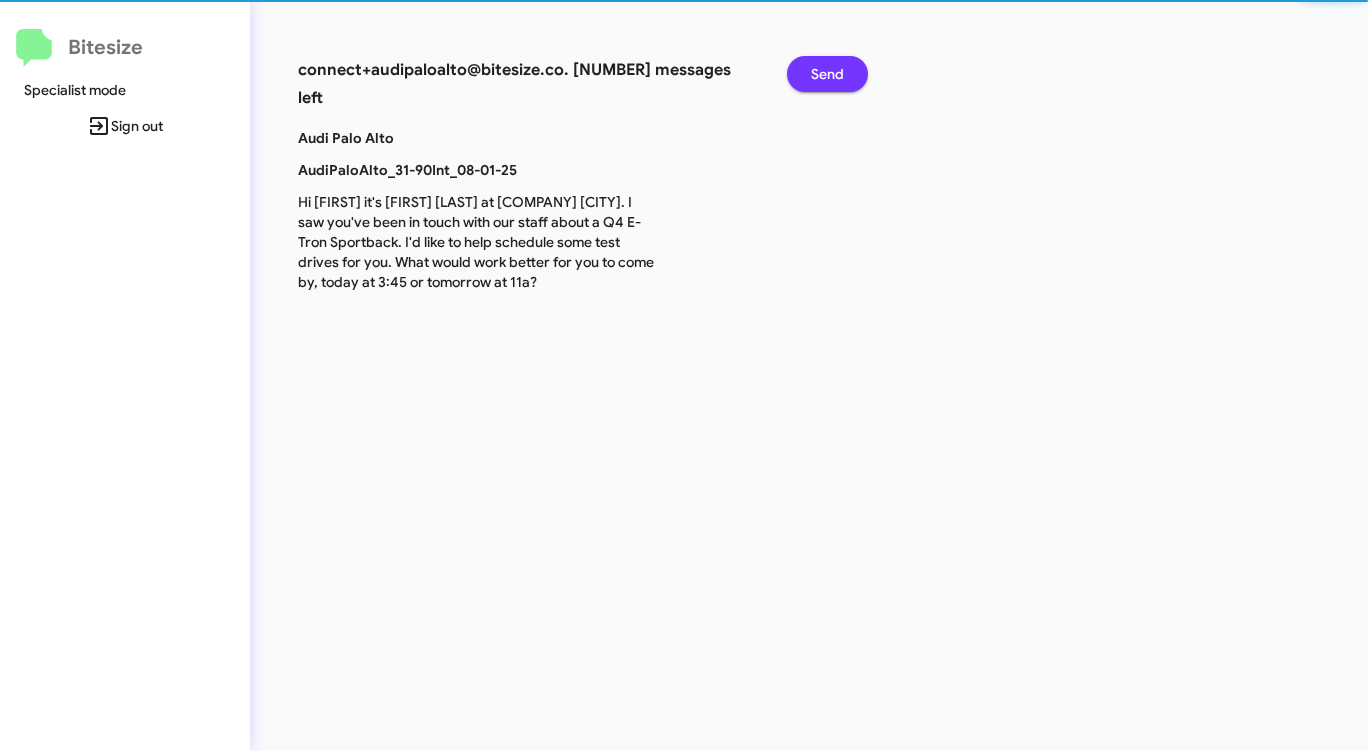 click on "Send" 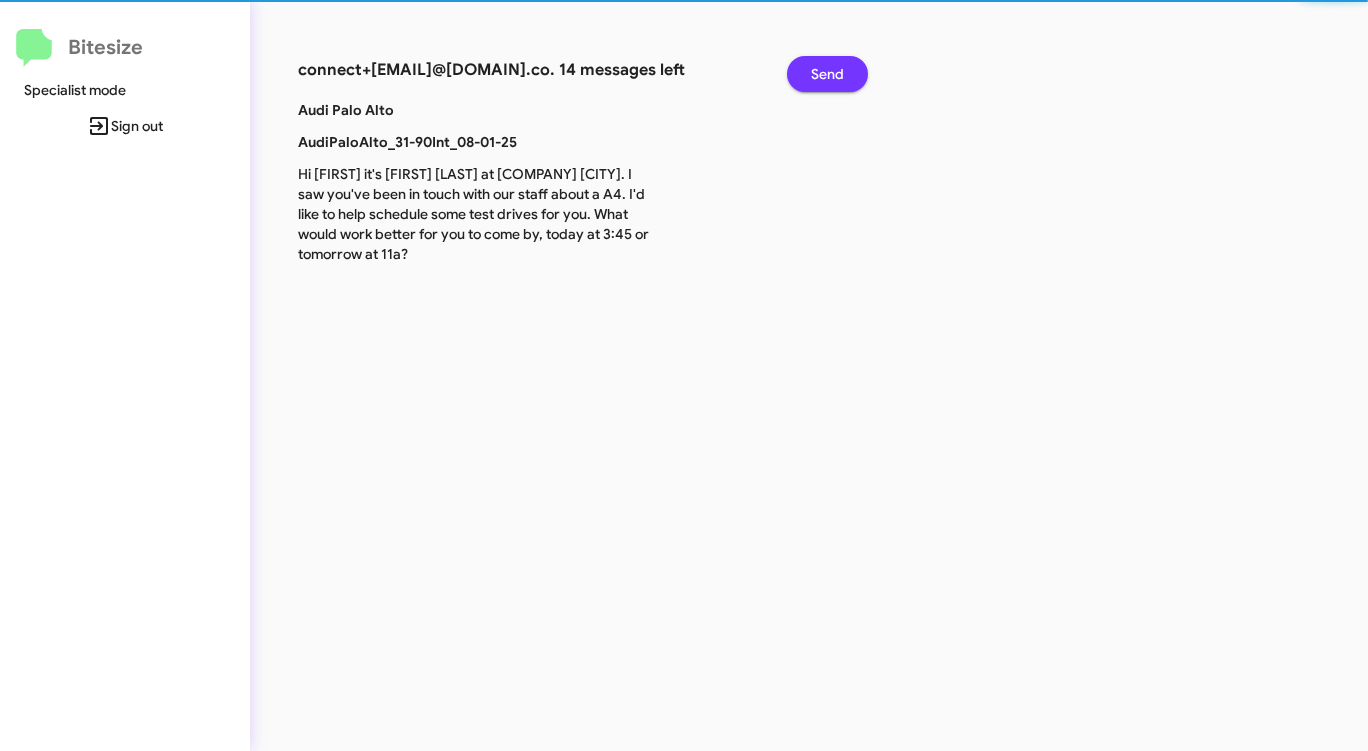 click on "Send" 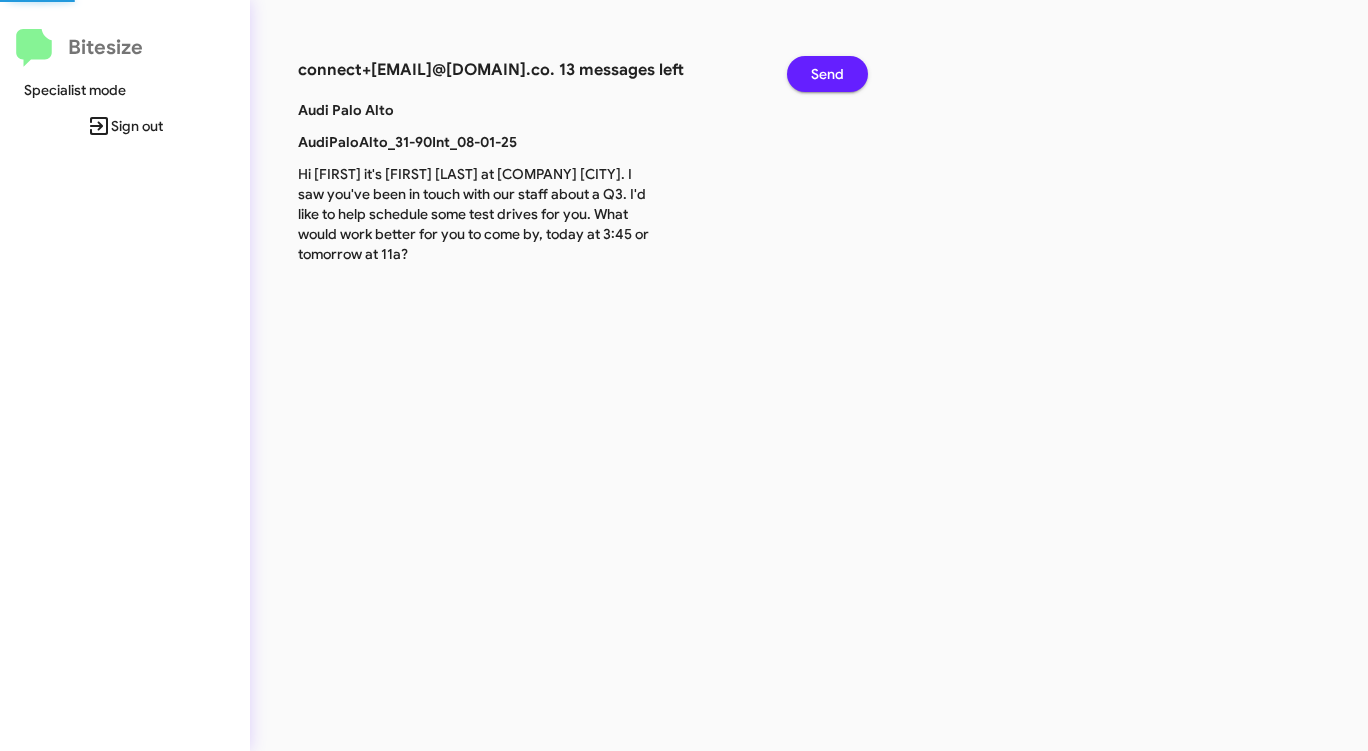 click on "Send" 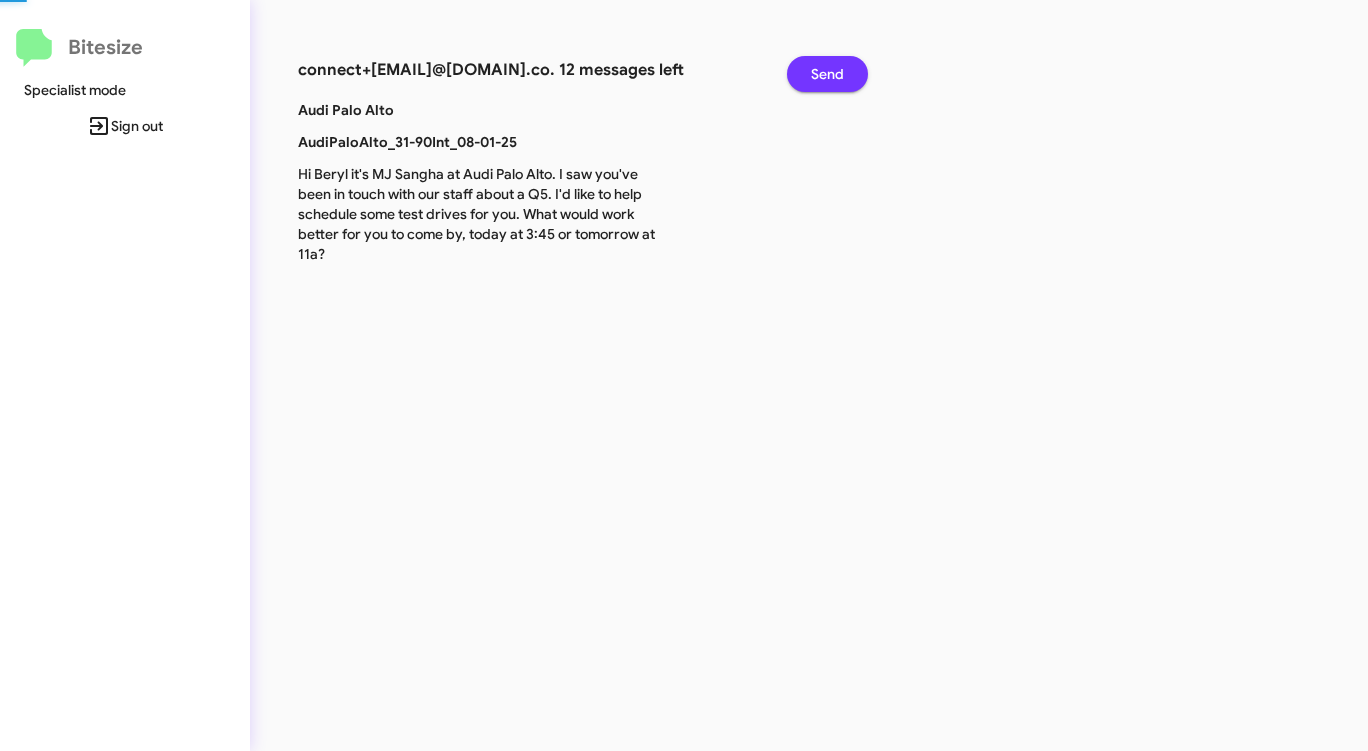 click on "Send" 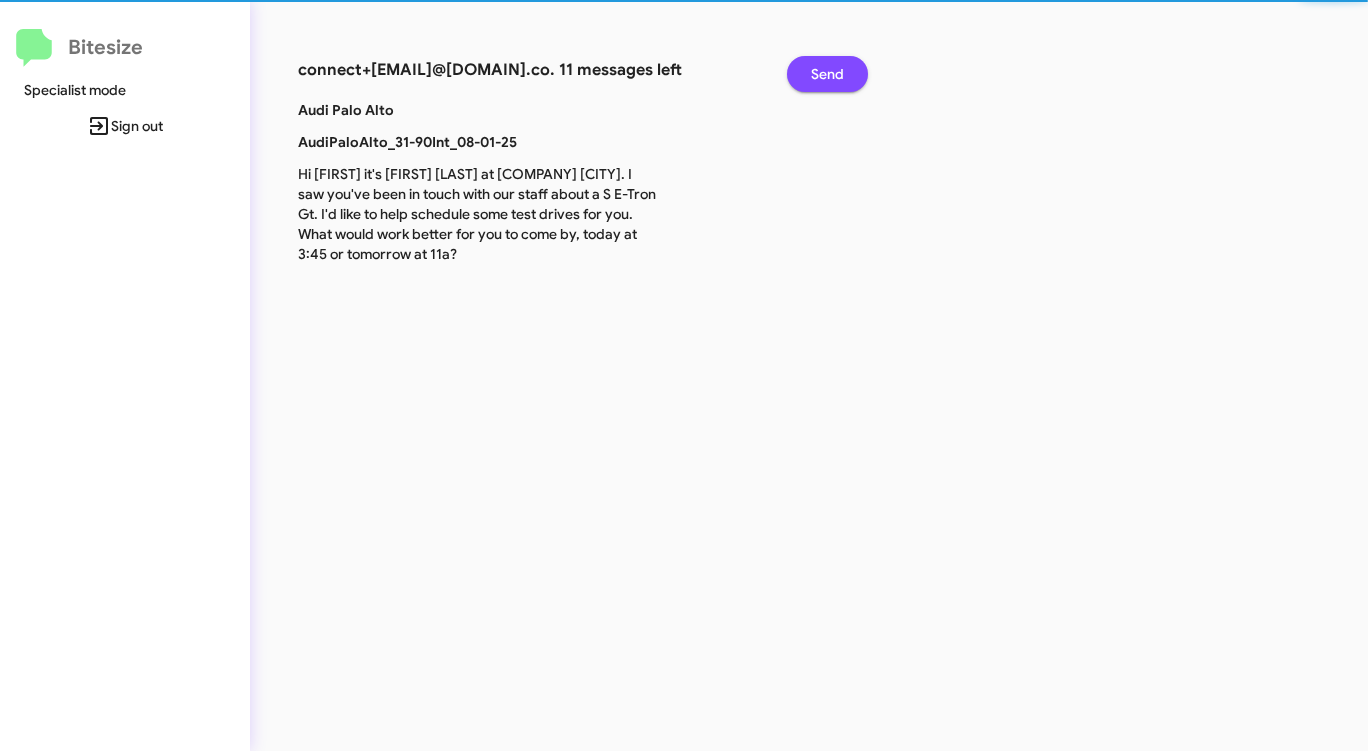 click on "Send" 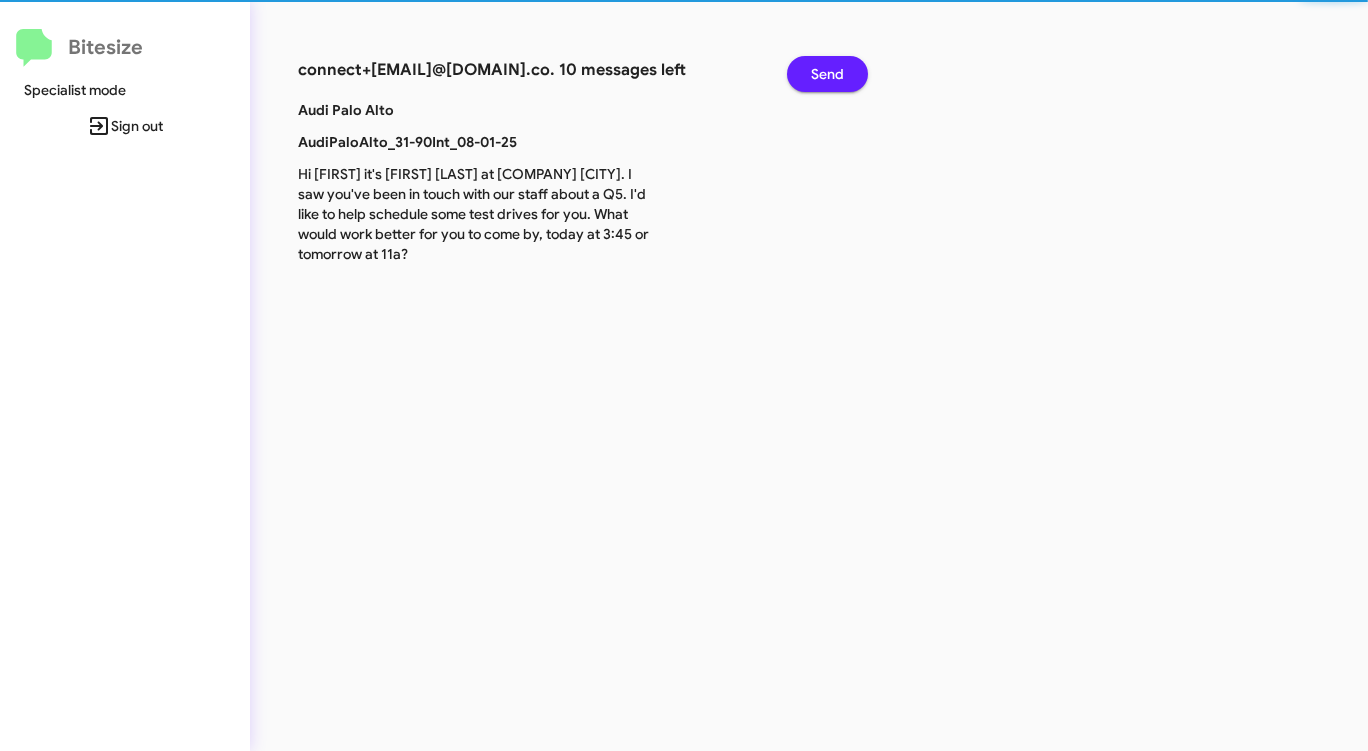 click on "Send" 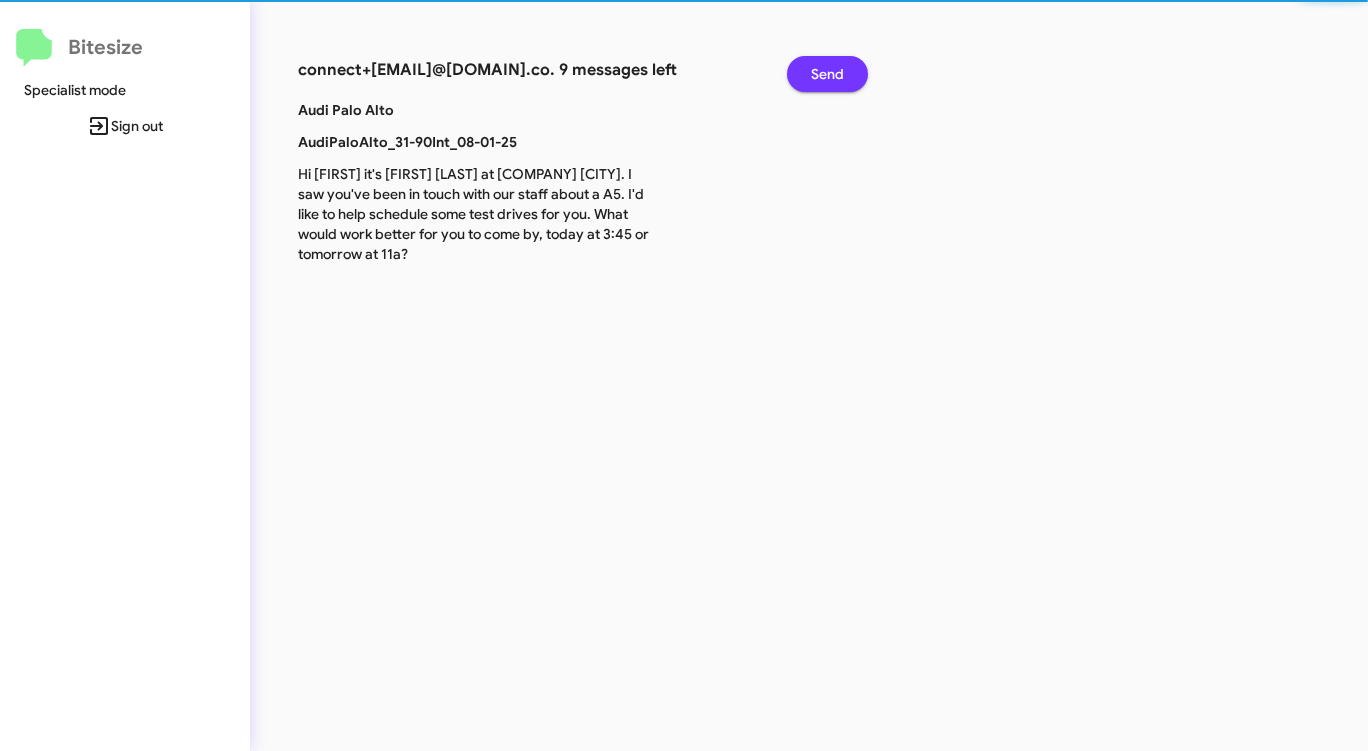 click on "Send" 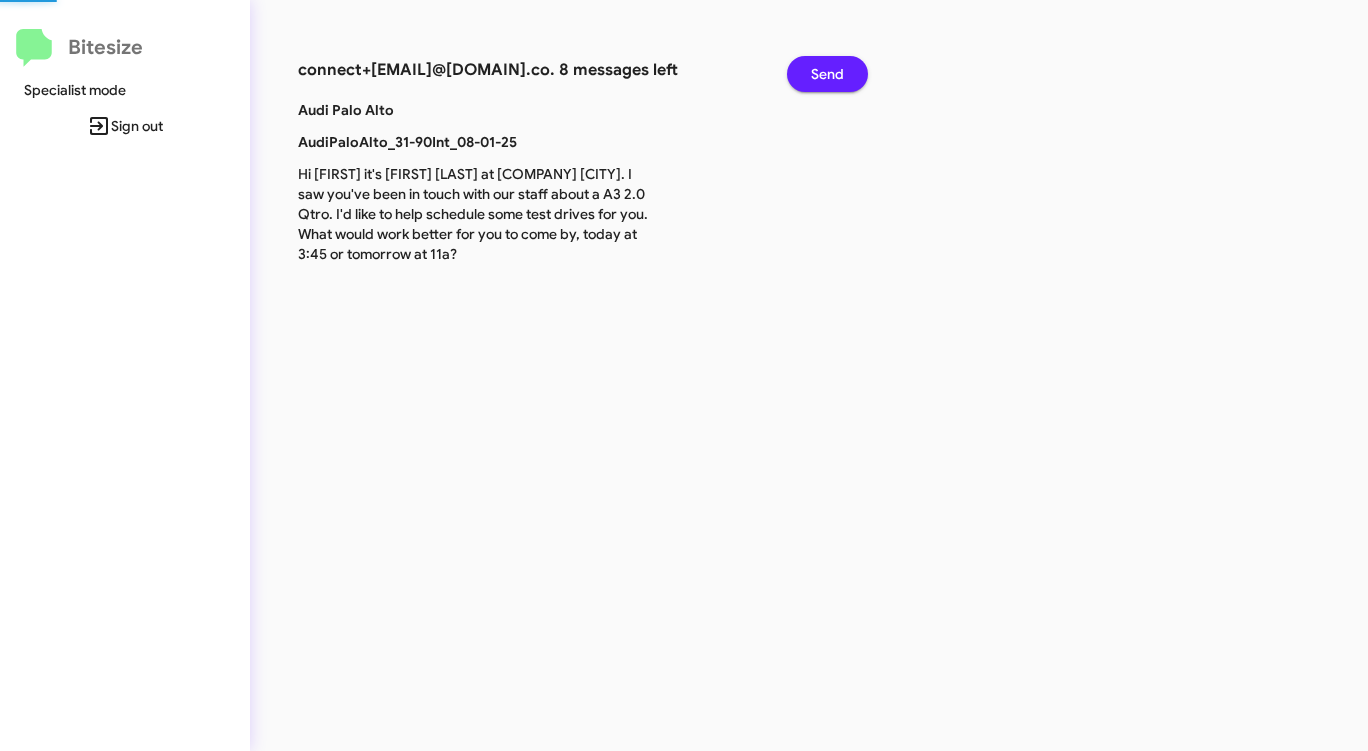 click on "Send" 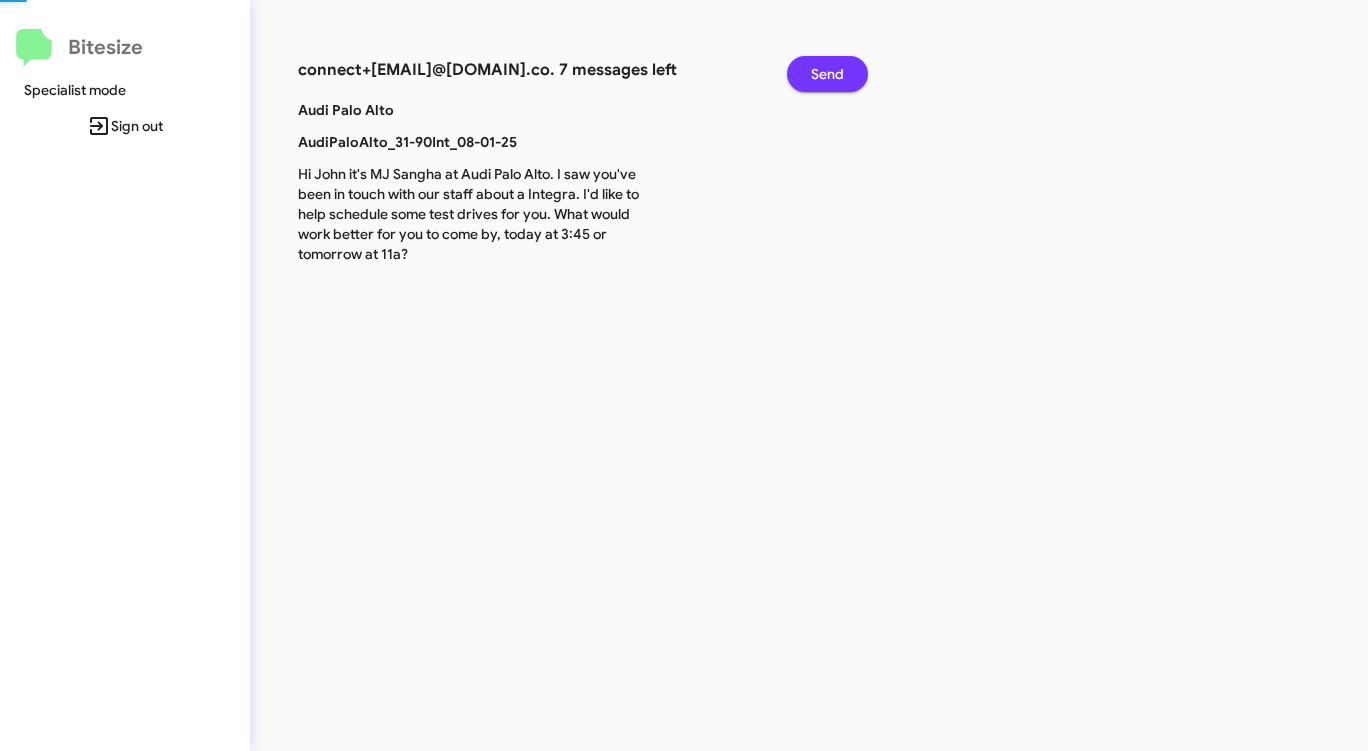 click on "Send" 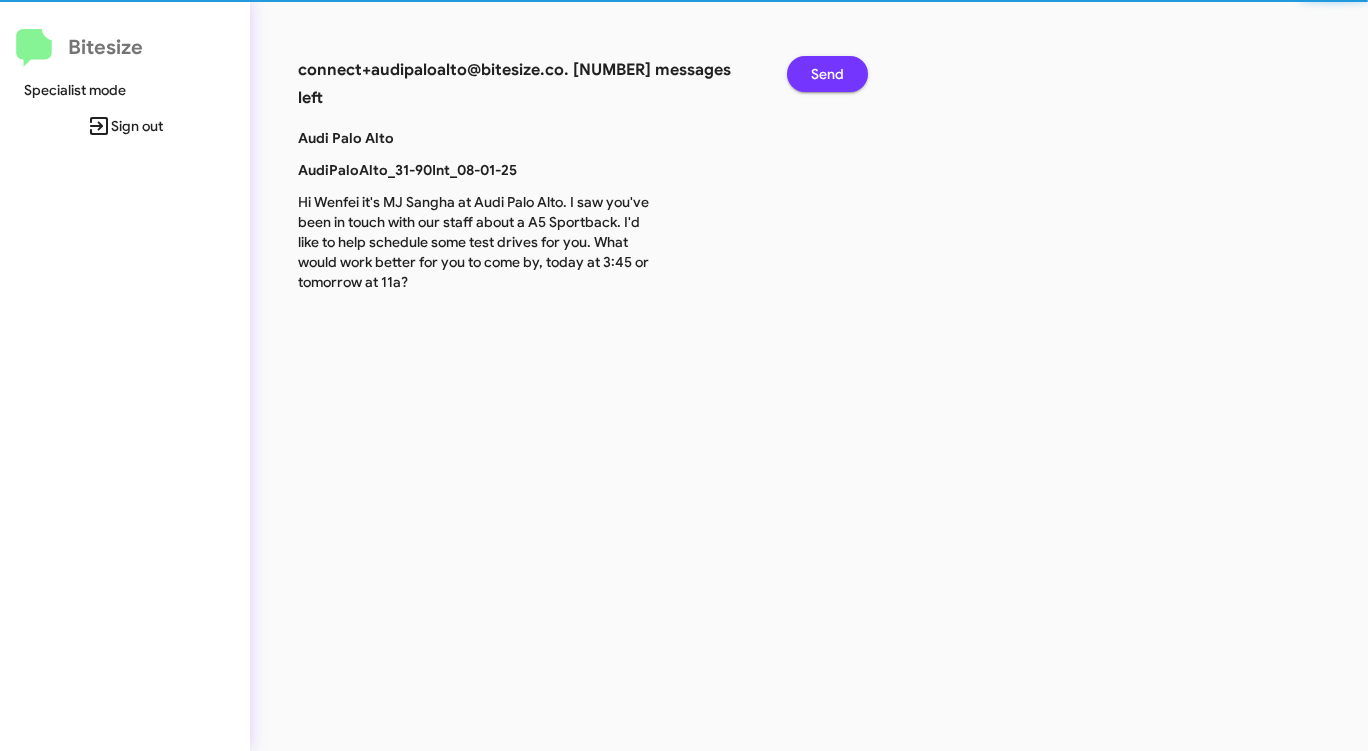 click on "Send" 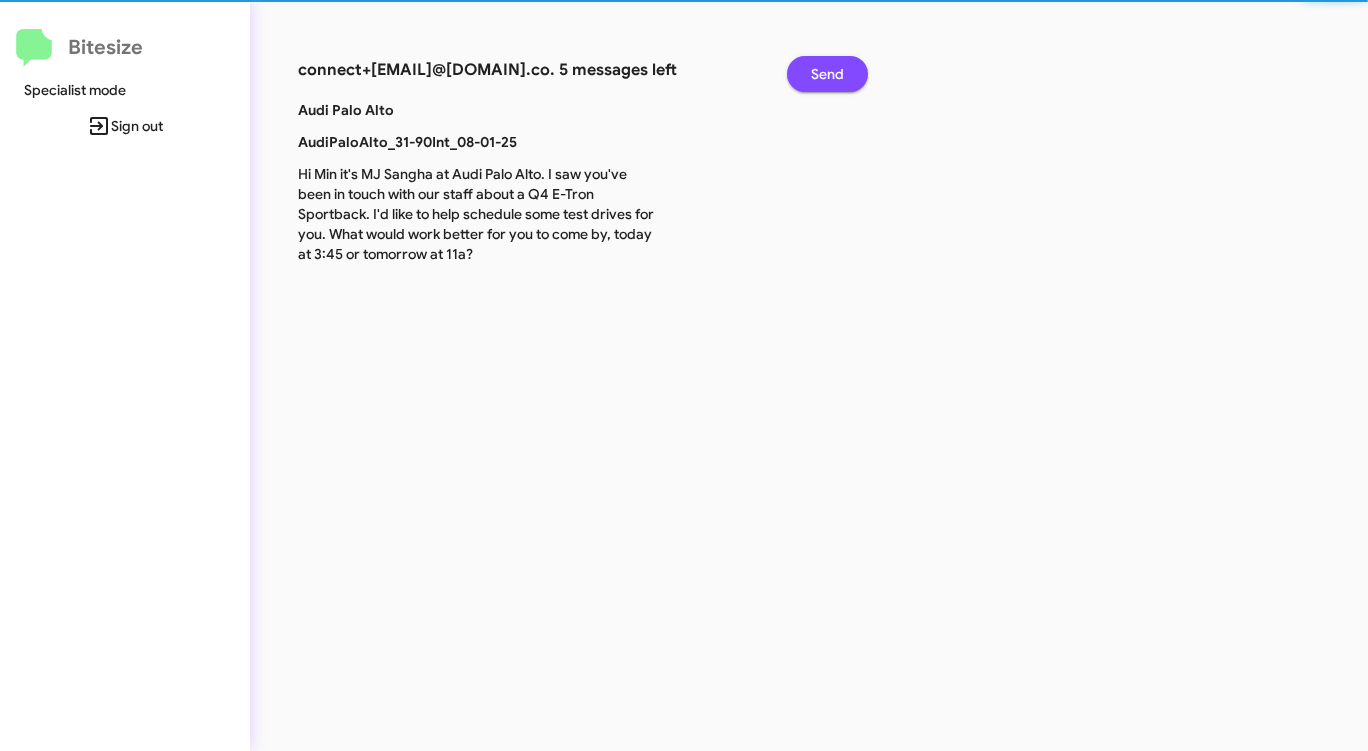 click on "Send" 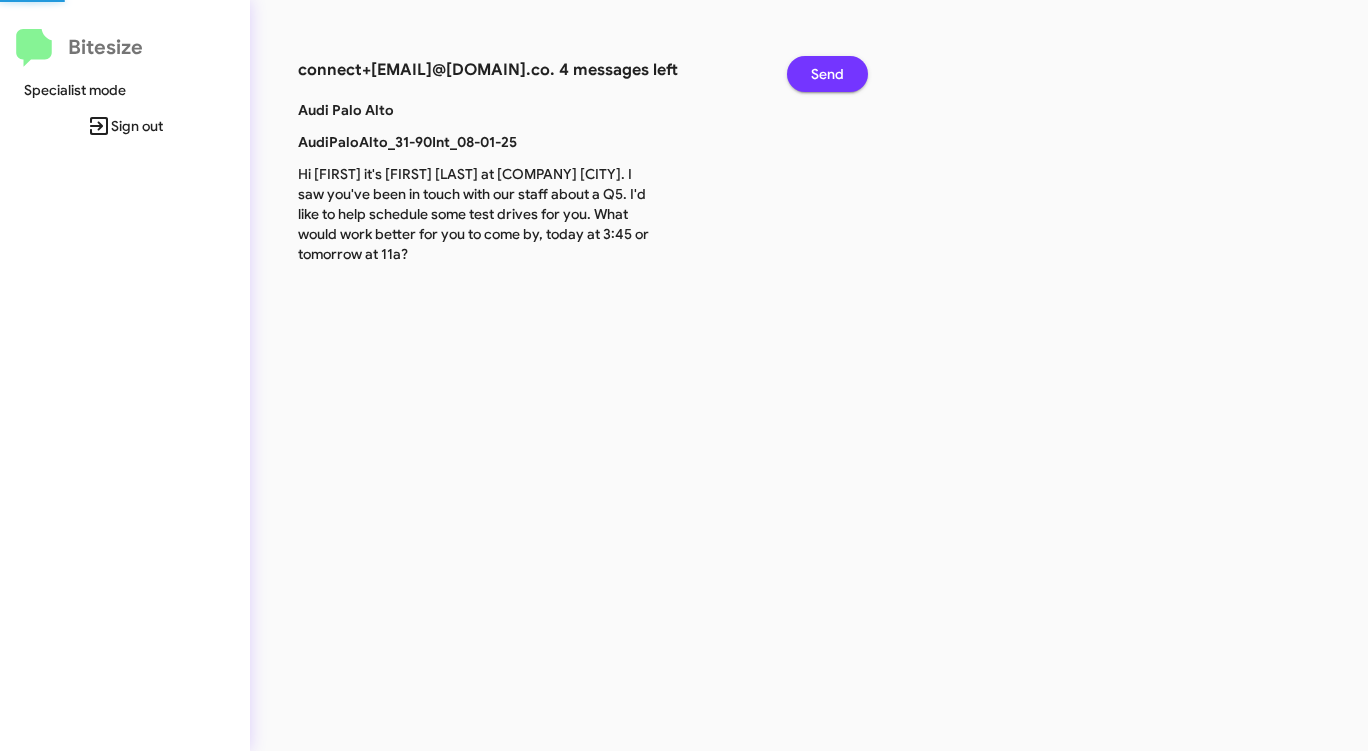 click on "Send" 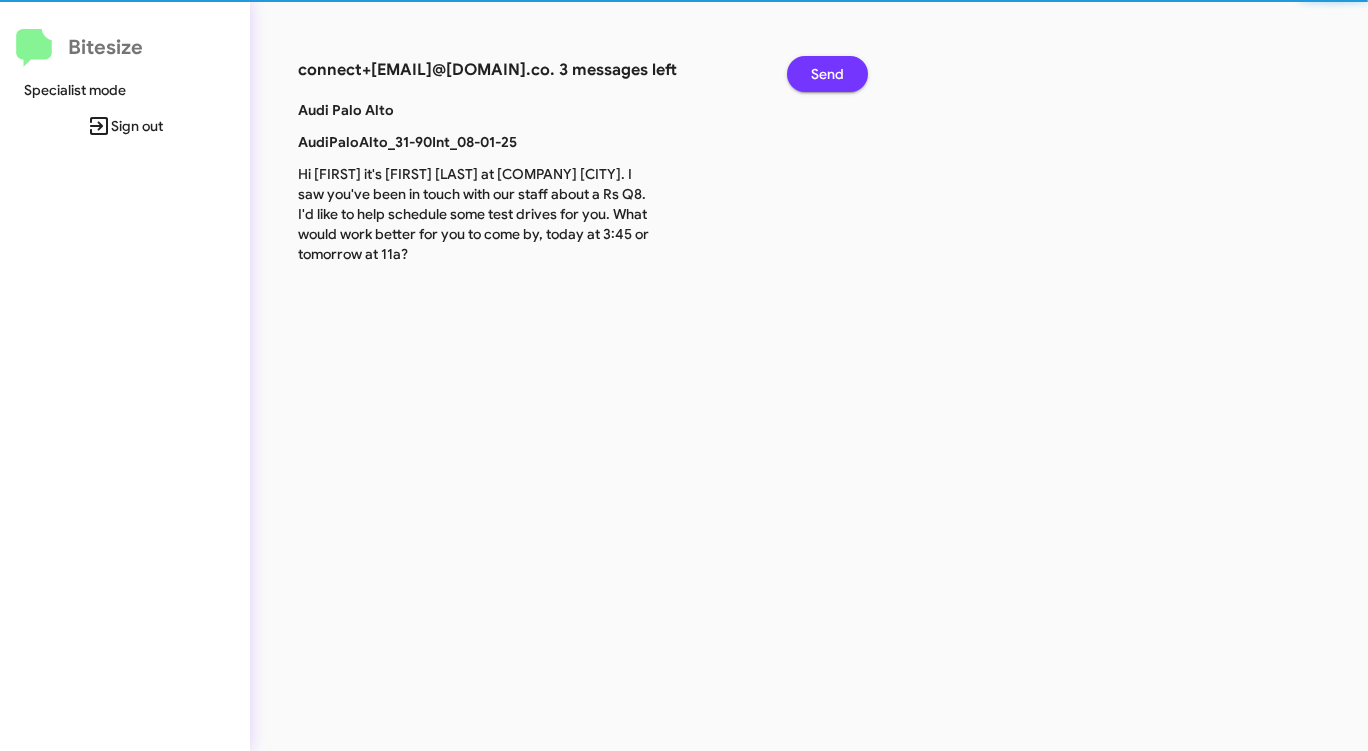 click on "Send" 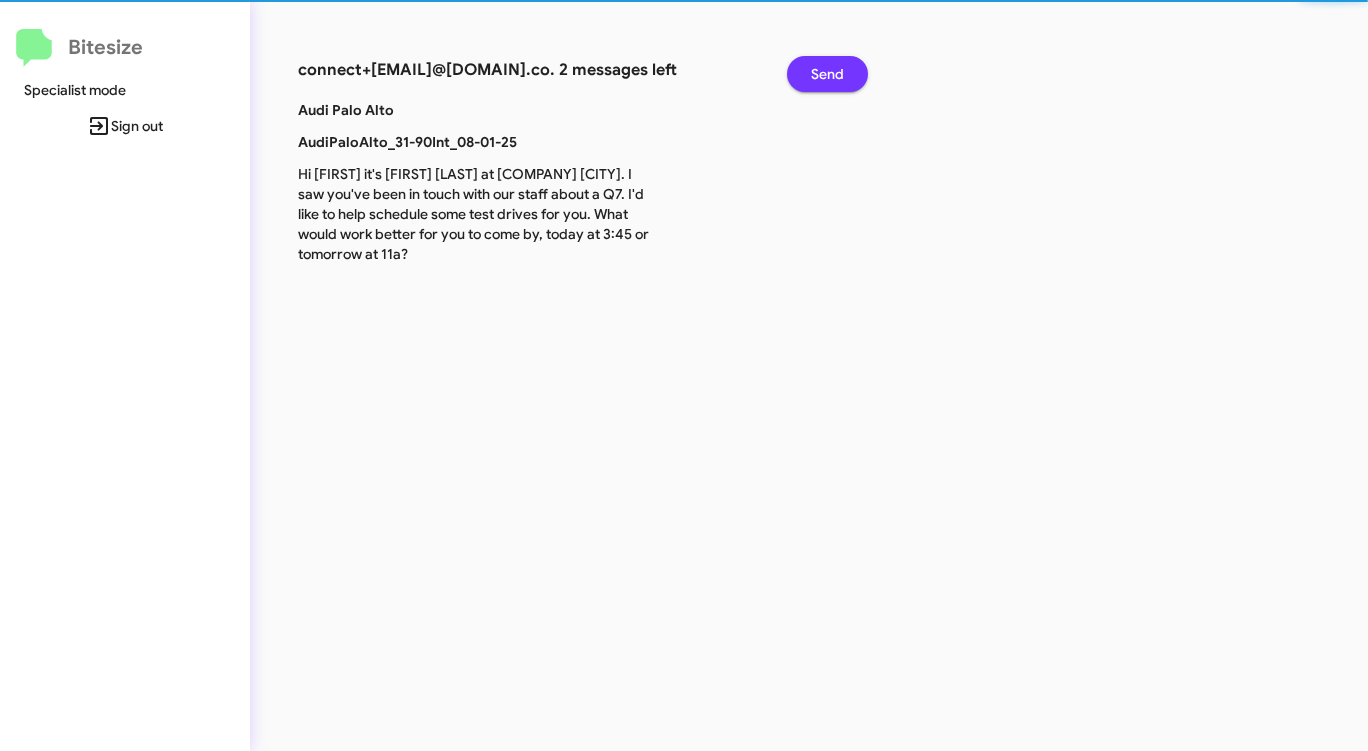 click on "Send" 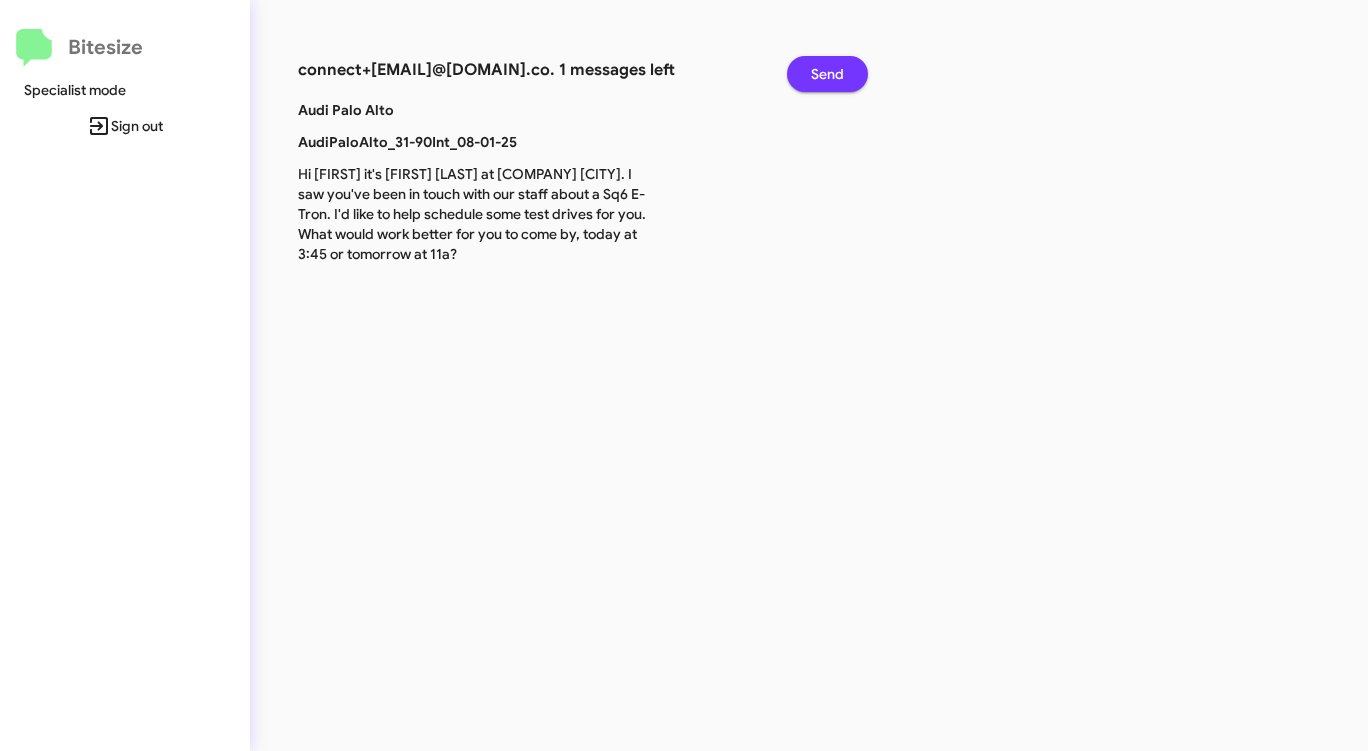 click on "Send" 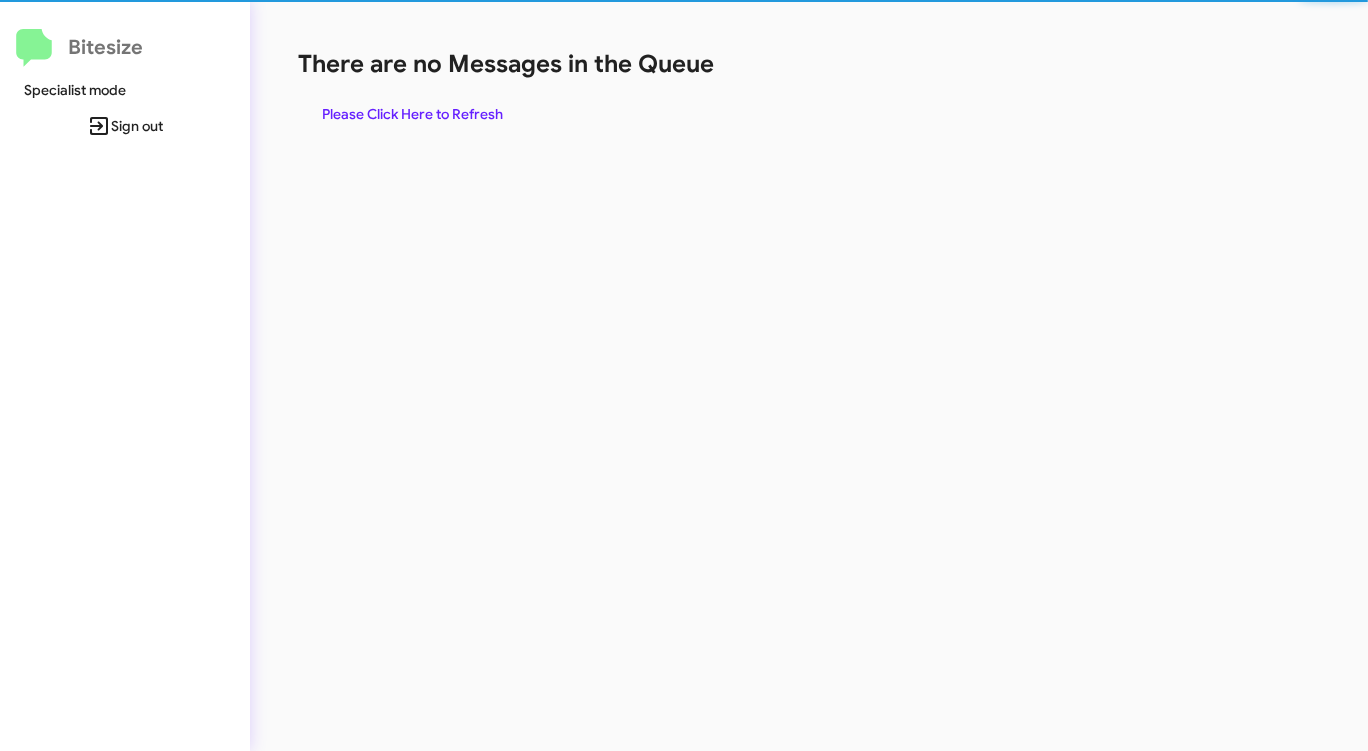 click on "There are no Messages in the Queue  Please Click Here to Refresh" 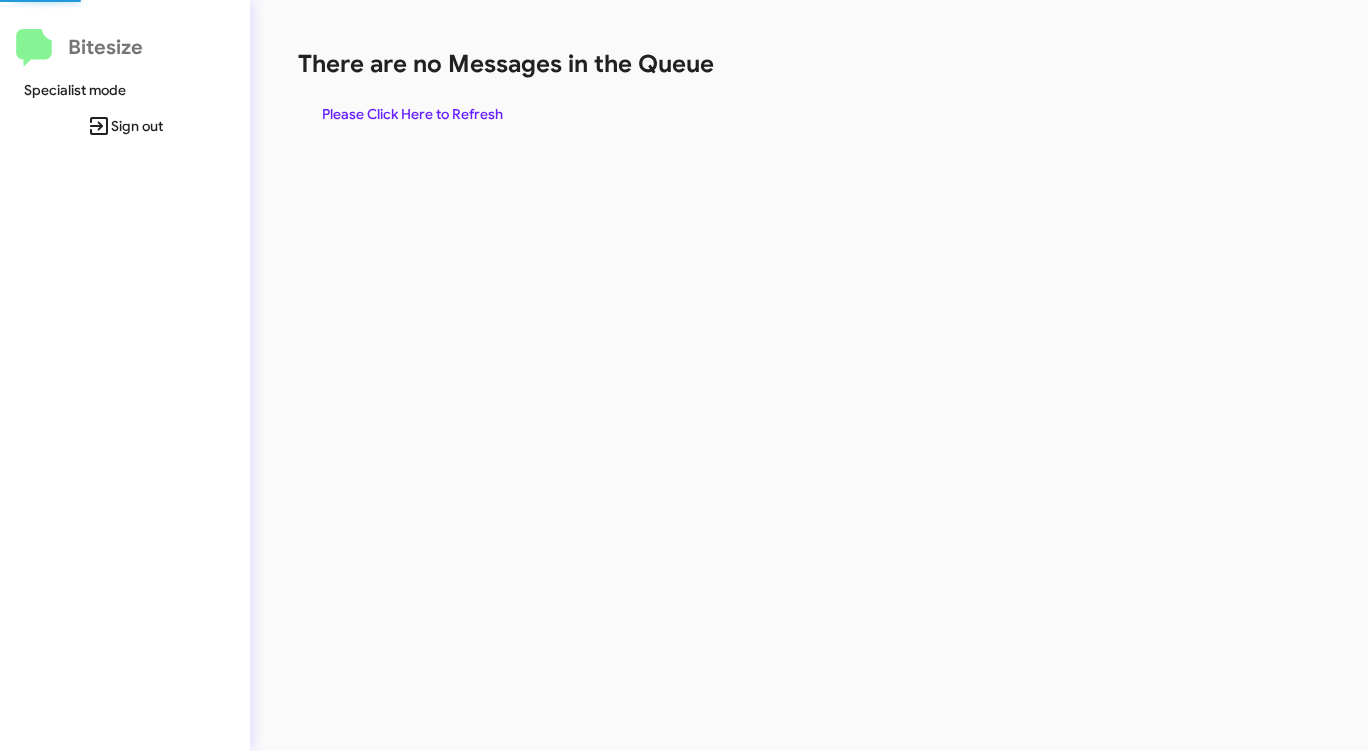 click on "There are no Messages in the Queue  Please Click Here to Refresh" 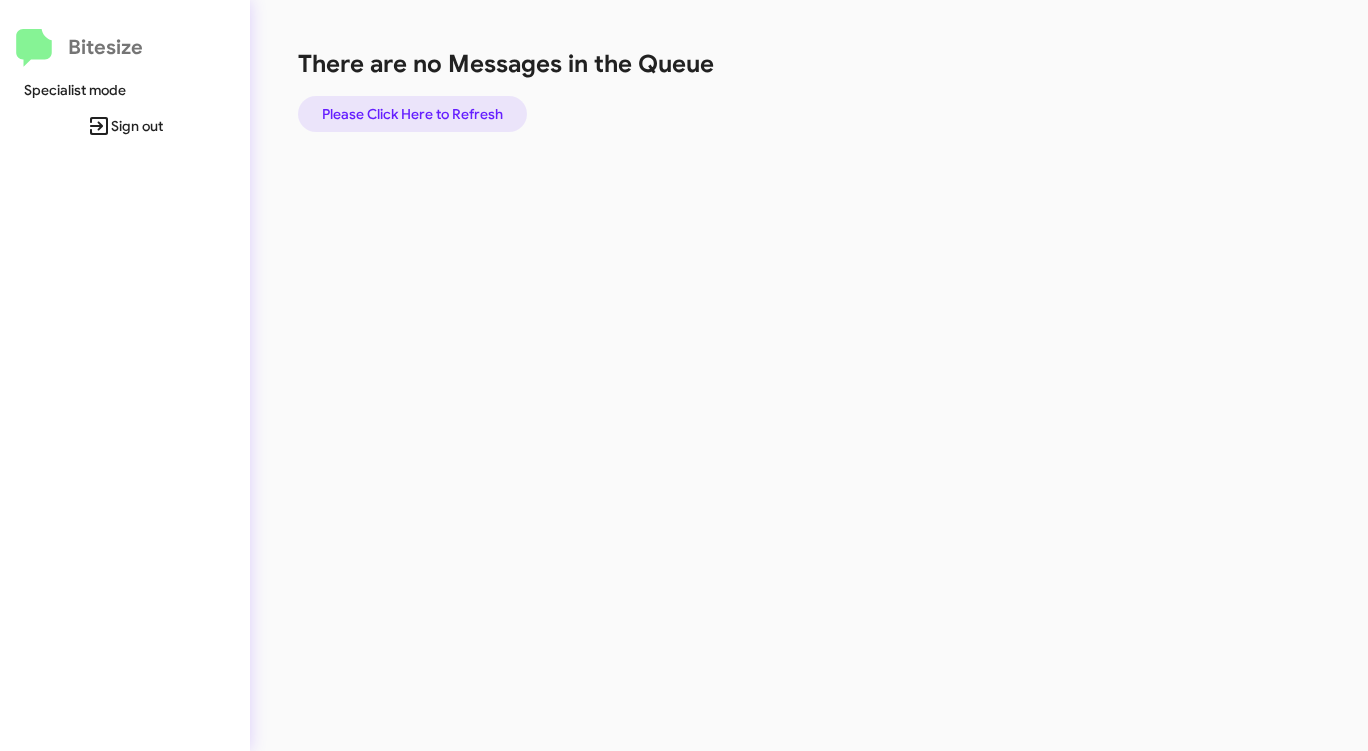 click on "Please Click Here to Refresh" 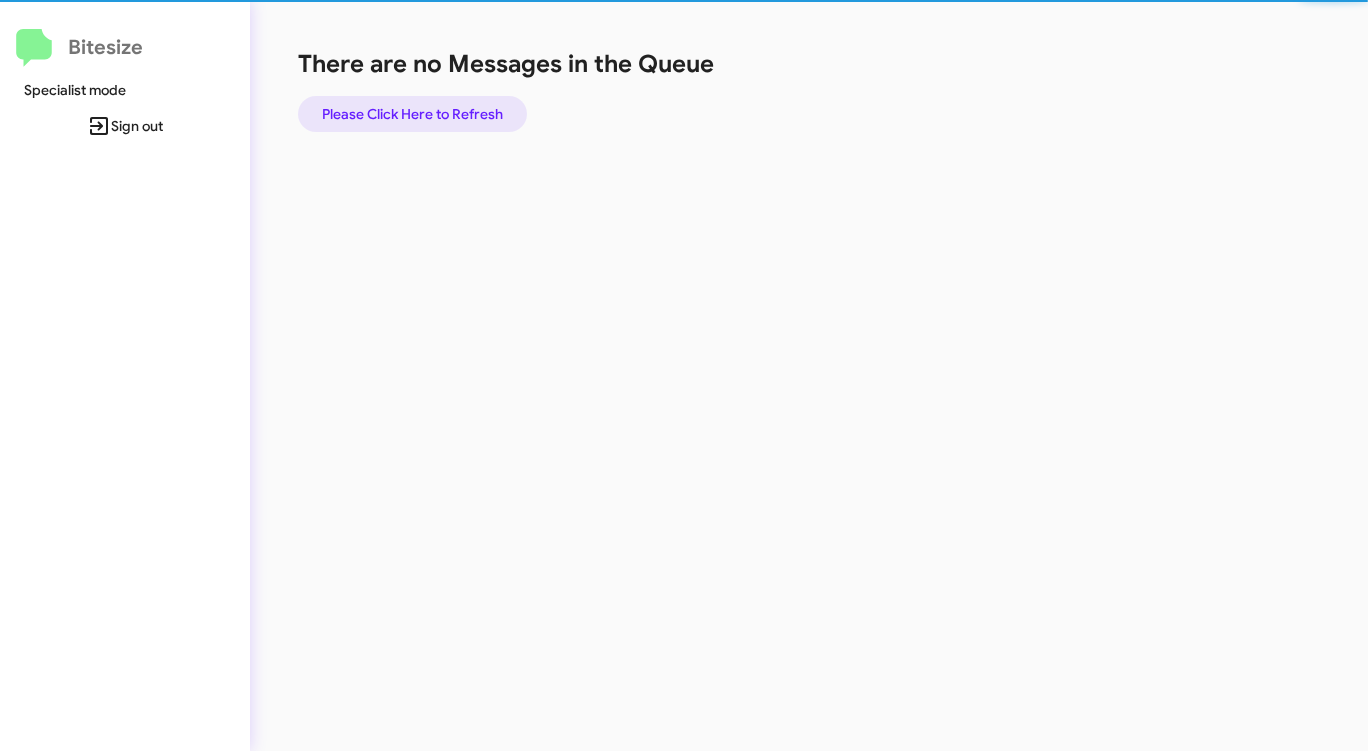 click on "Please Click Here to Refresh" 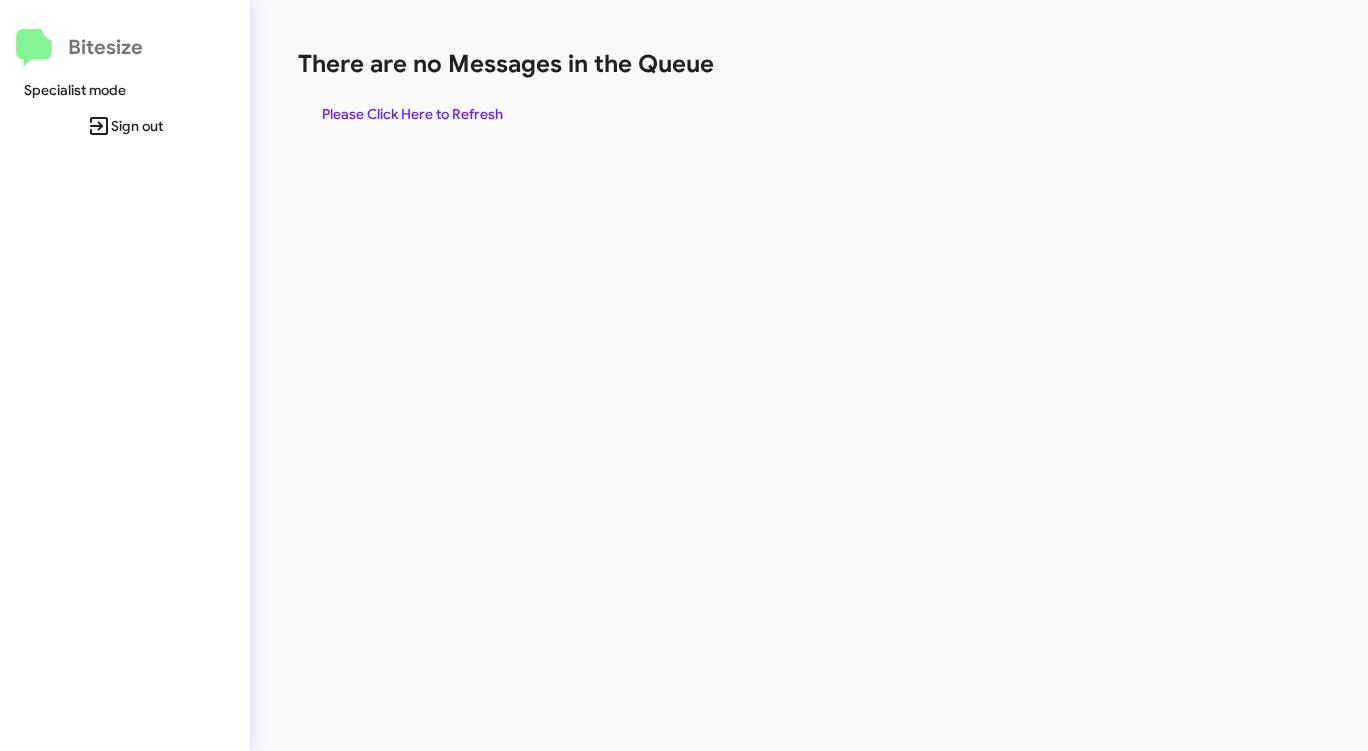 click on "Please Click Here to Refresh" 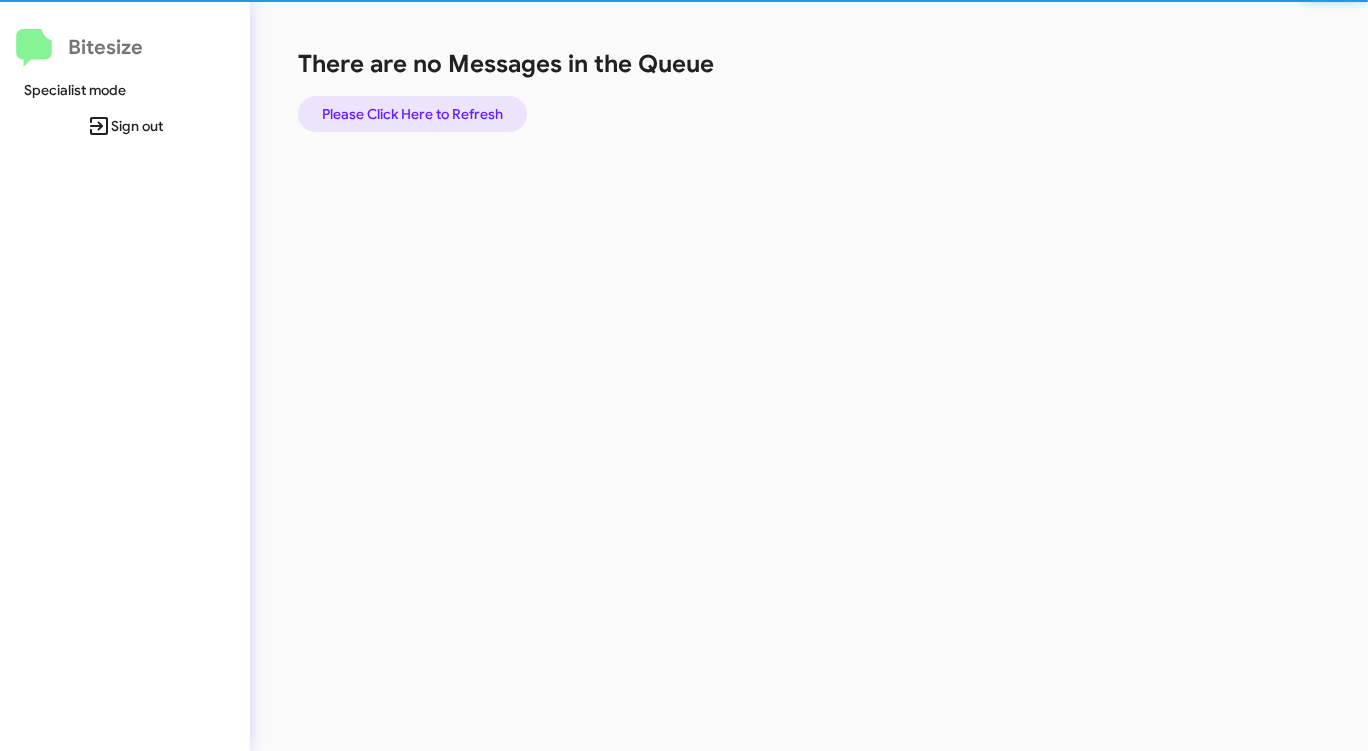 click on "Please Click Here to Refresh" 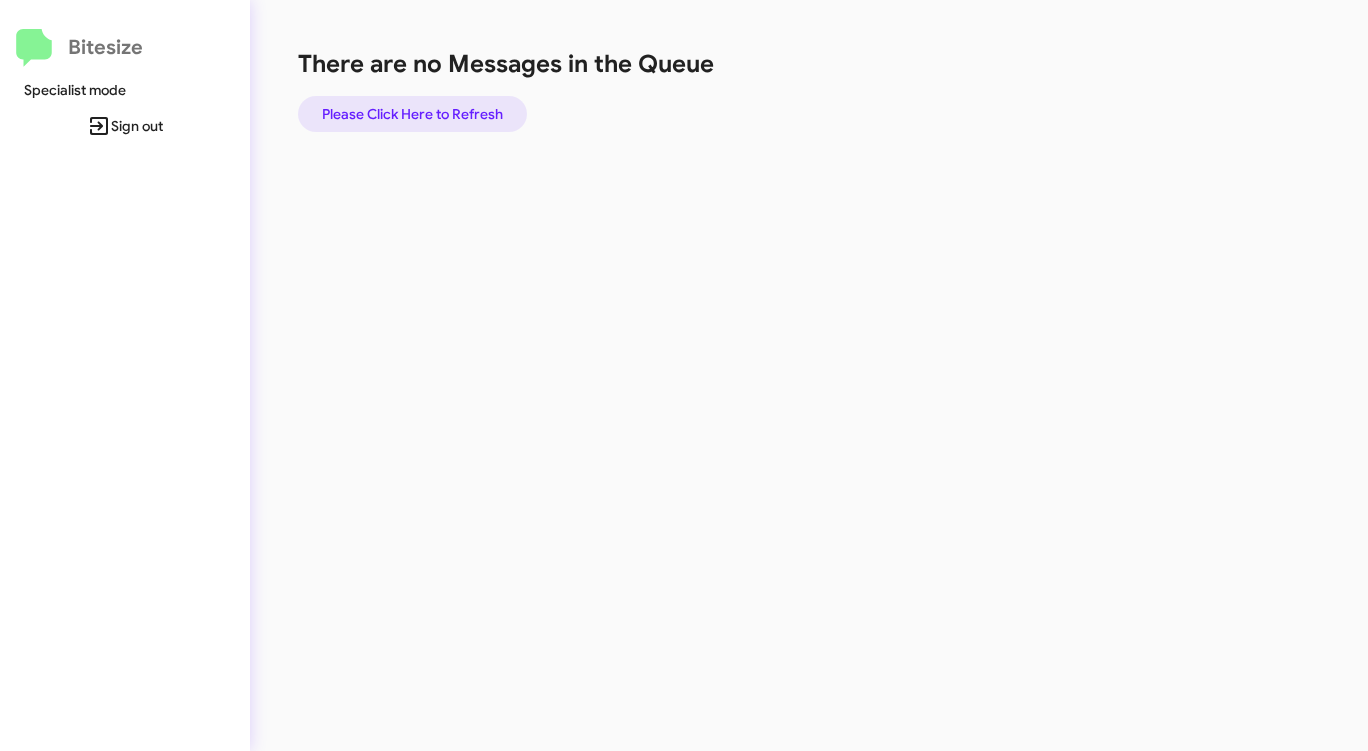 click on "Please Click Here to Refresh" 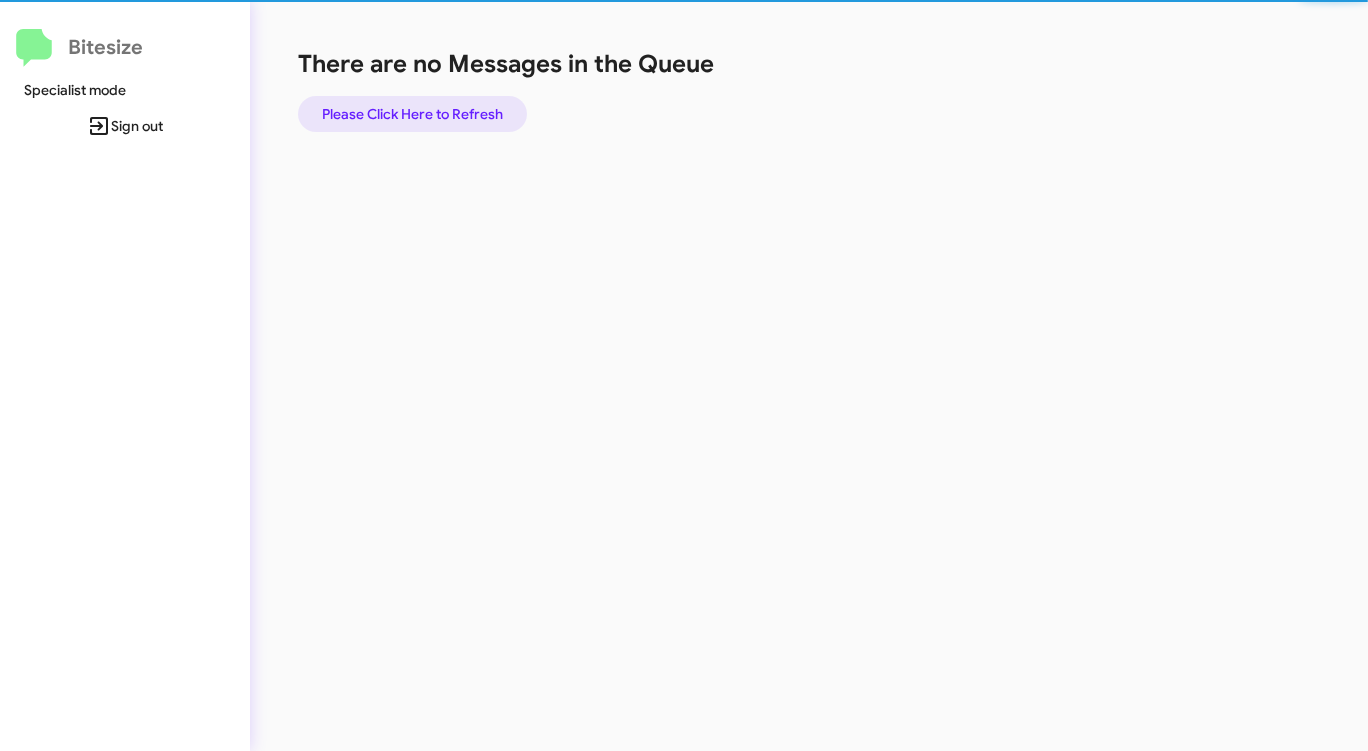 click on "Please Click Here to Refresh" 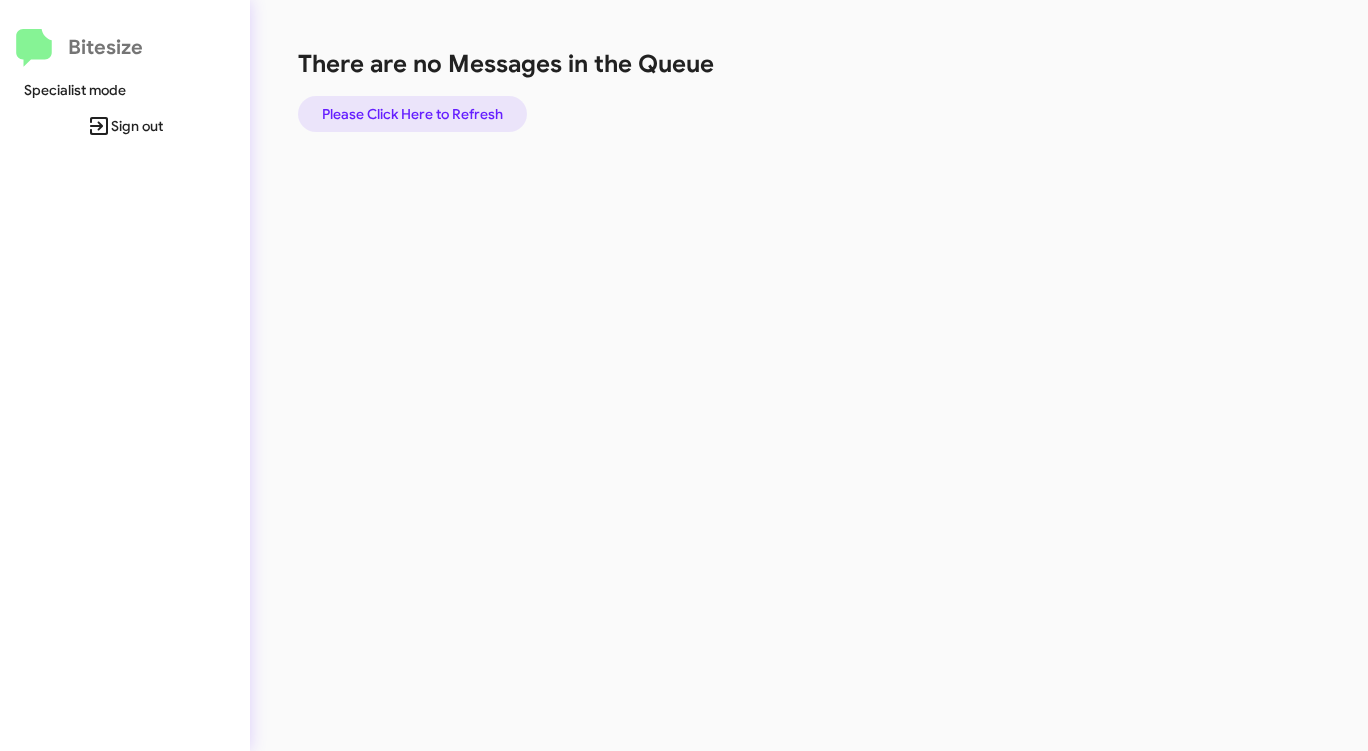 click on "Please Click Here to Refresh" 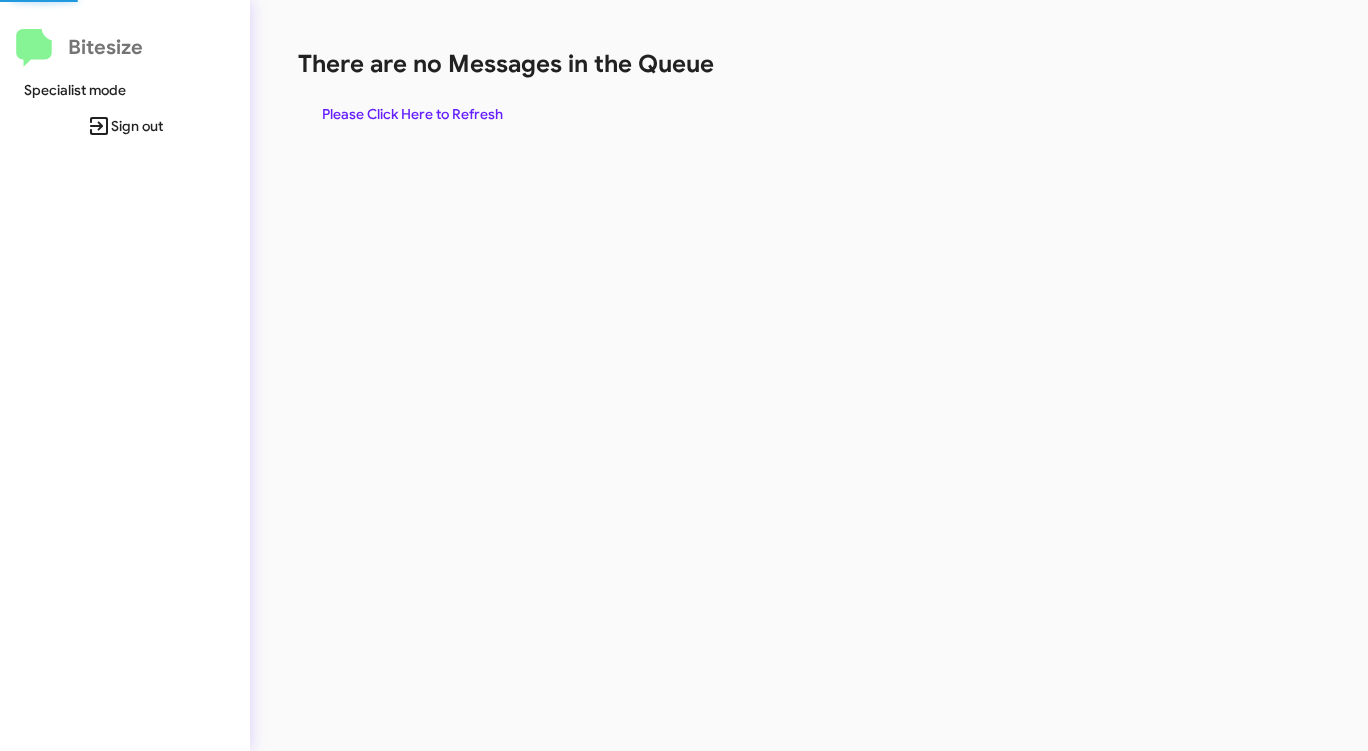 click on "Please Click Here to Refresh" 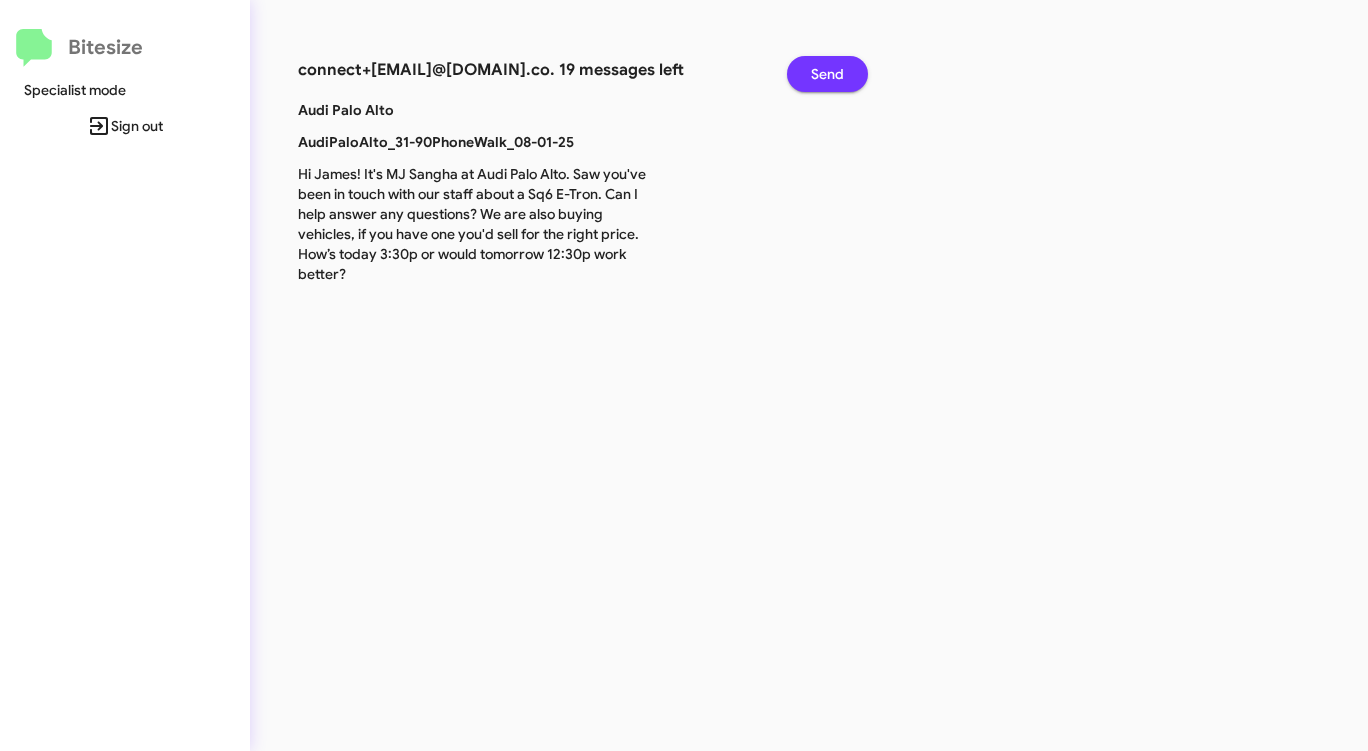 click on "Send" 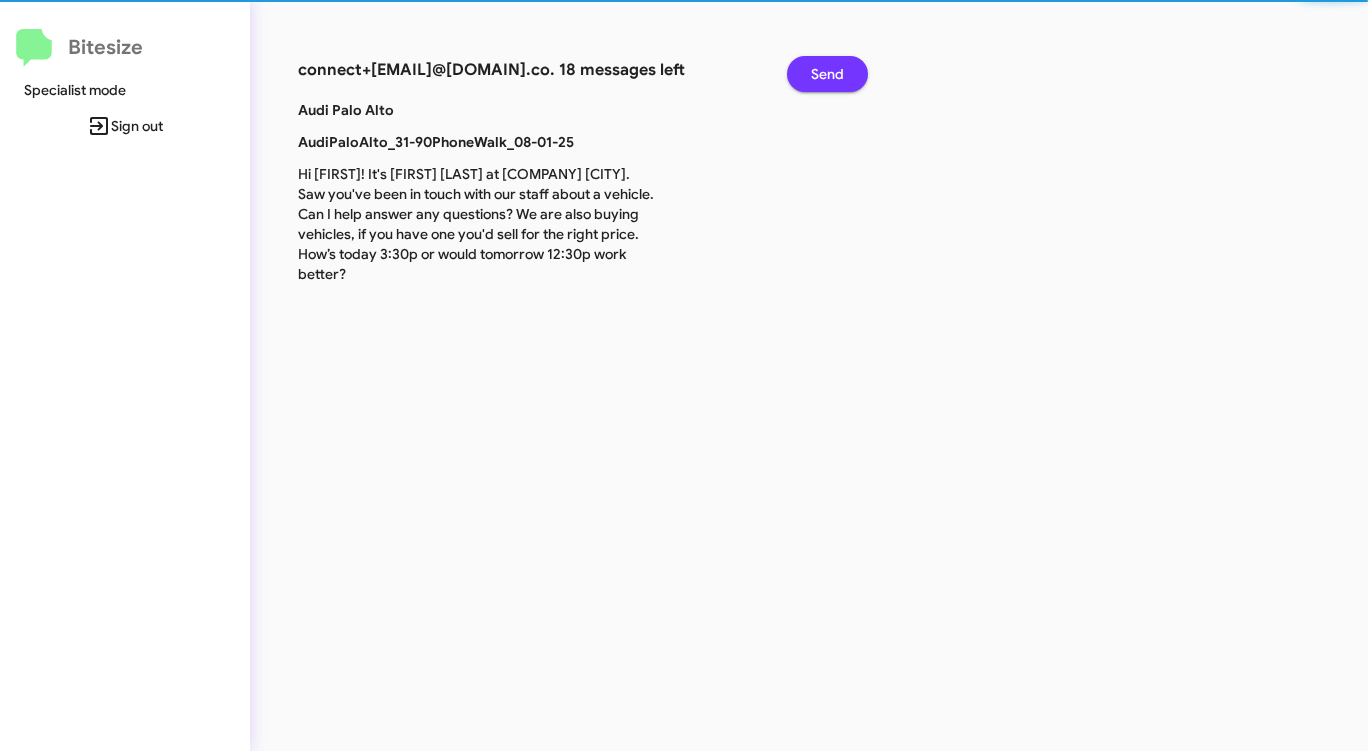 click on "Send" 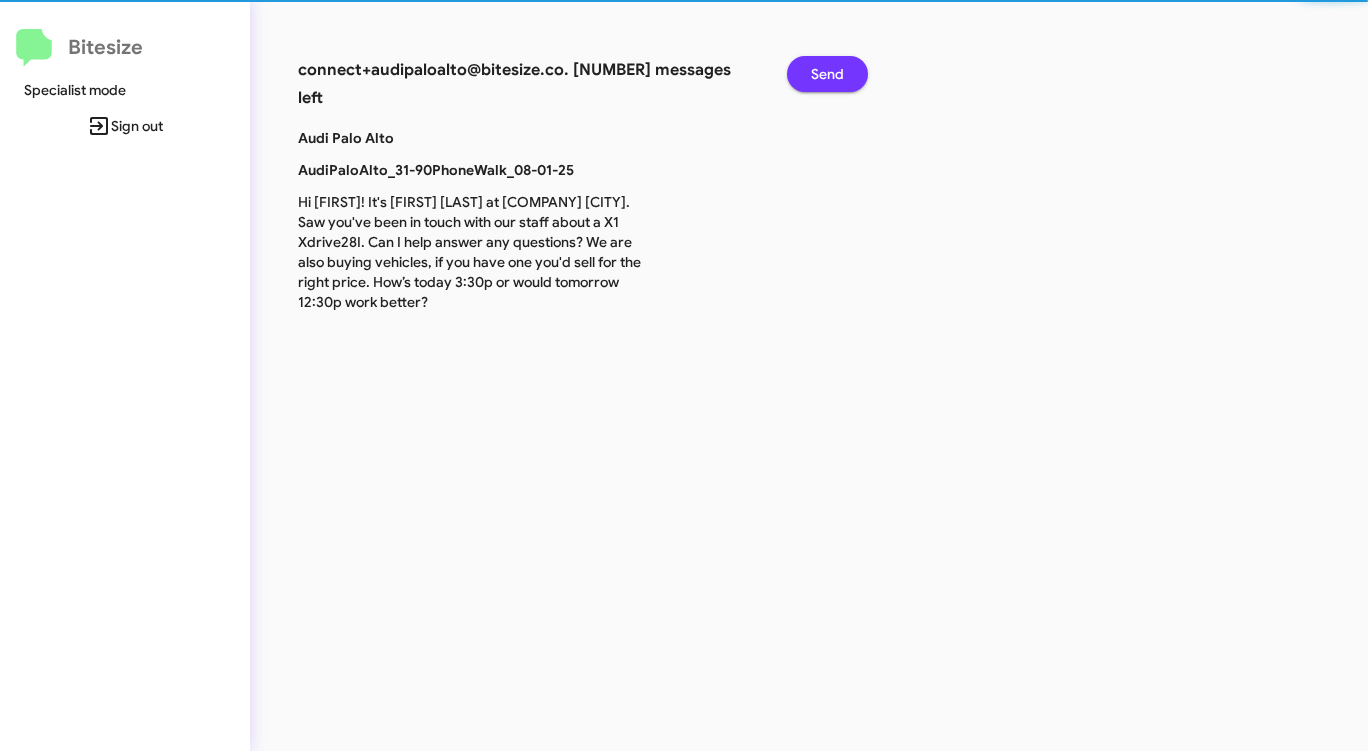 click on "Send" 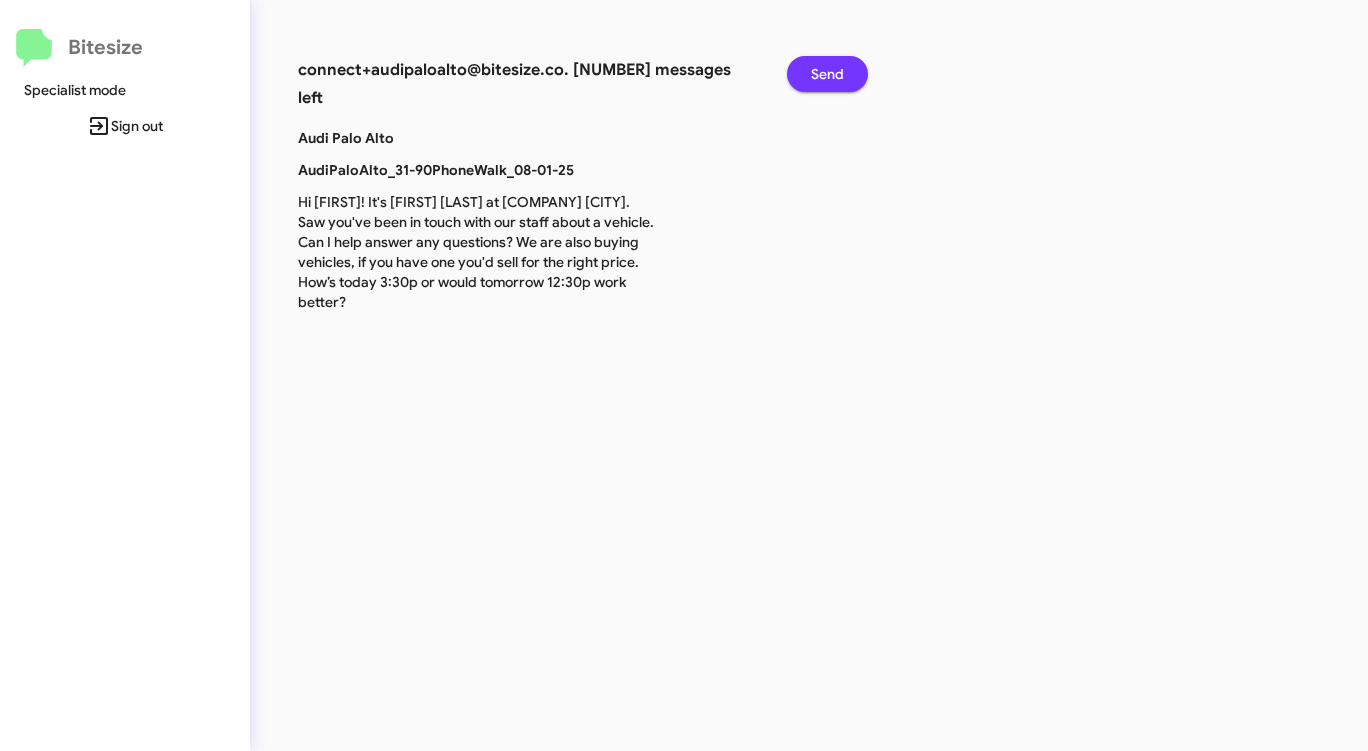 click on "Send" 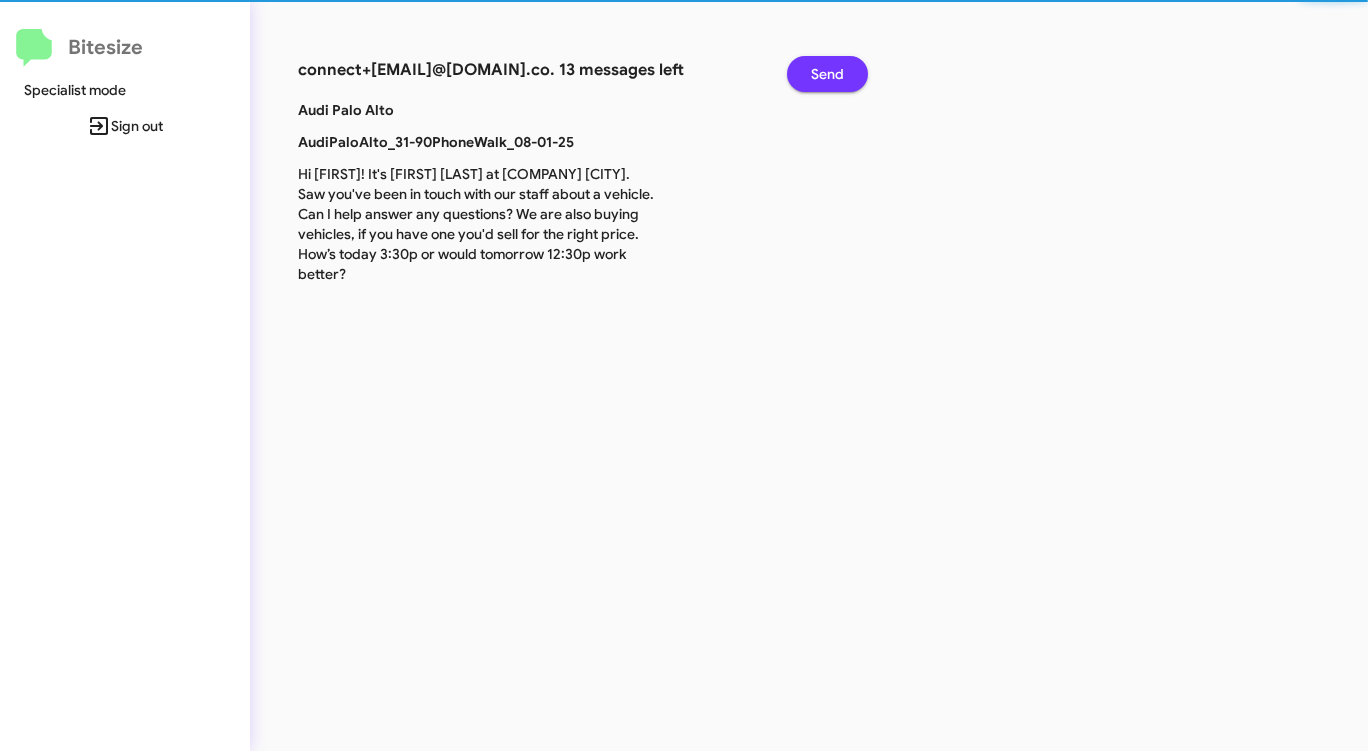 click on "Send" 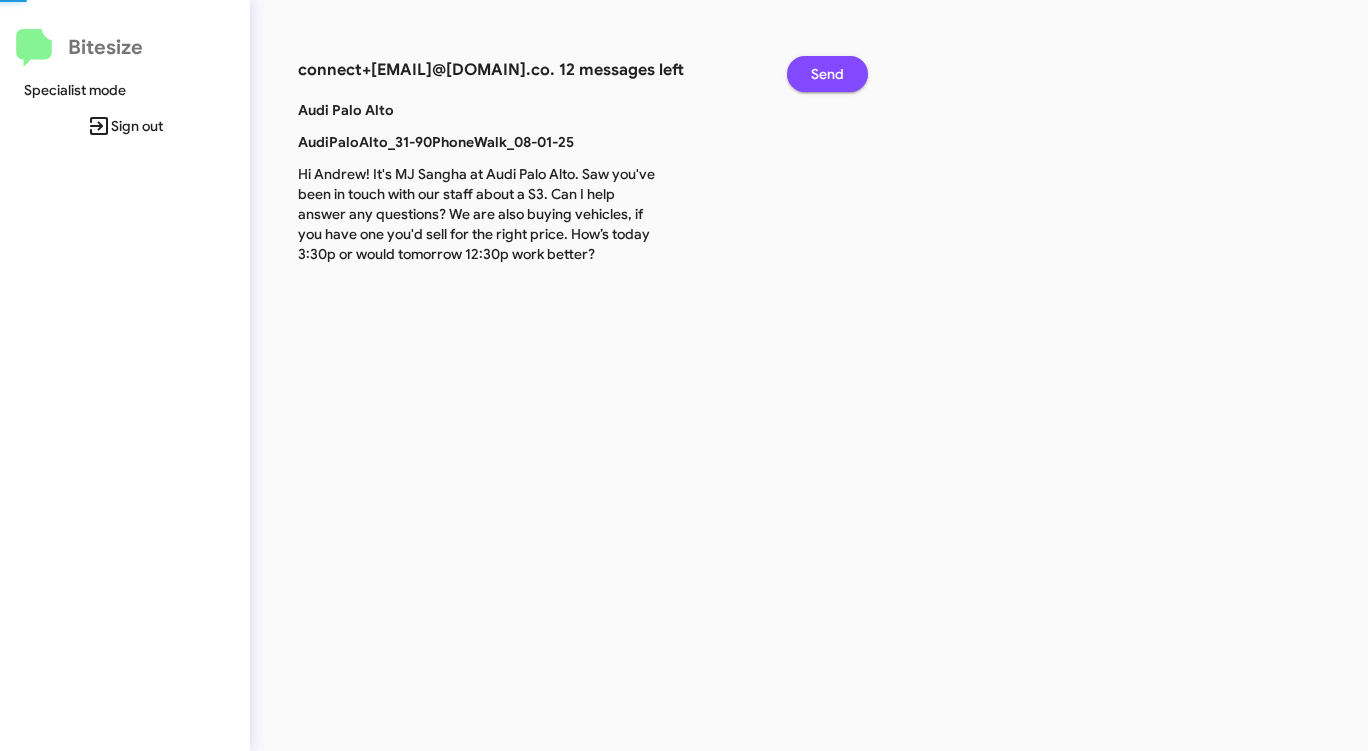 click on "Send" 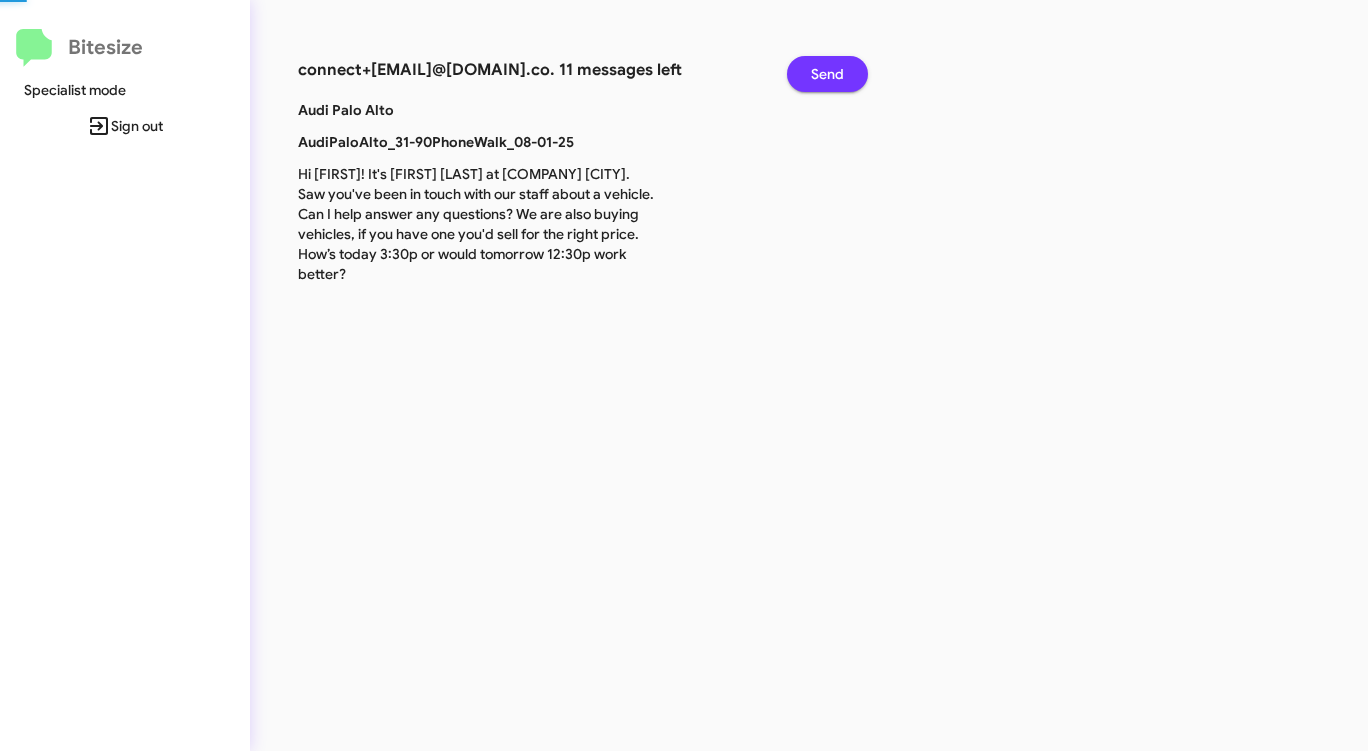 click on "Send" 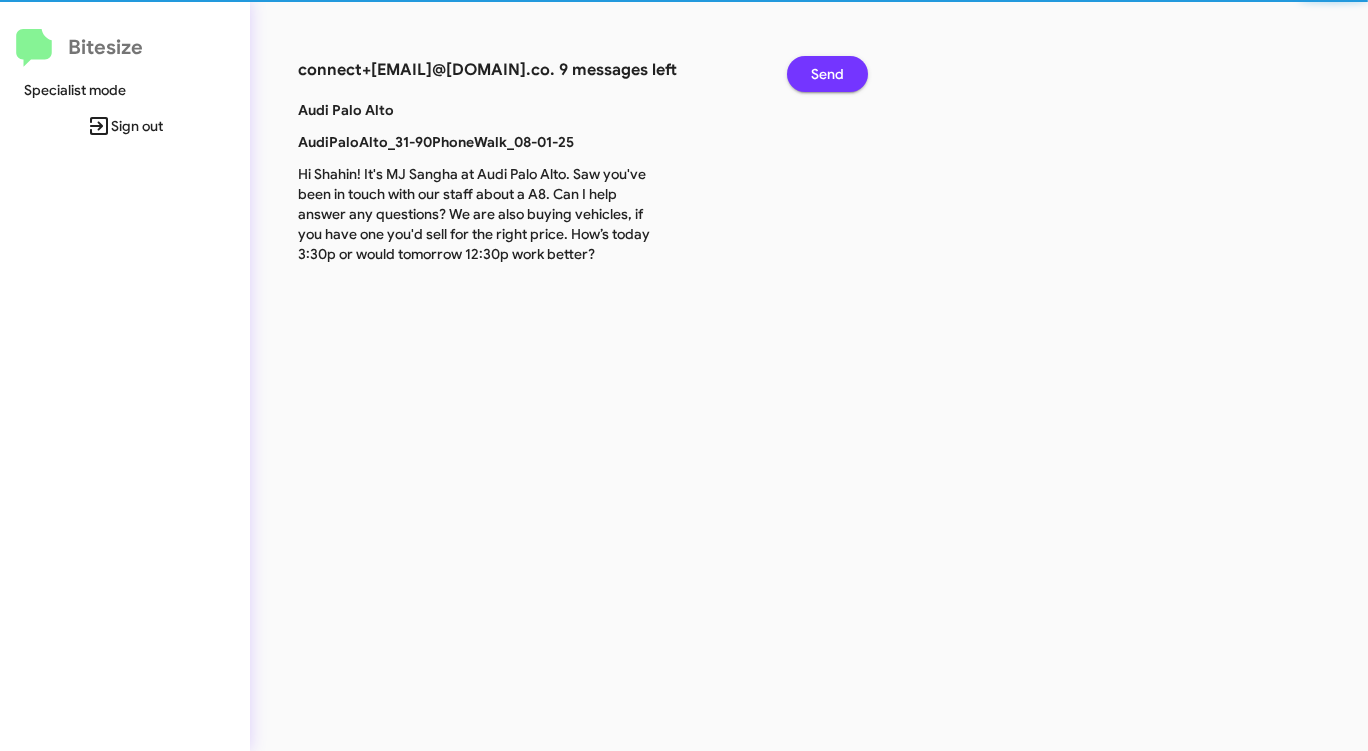 click on "Send" 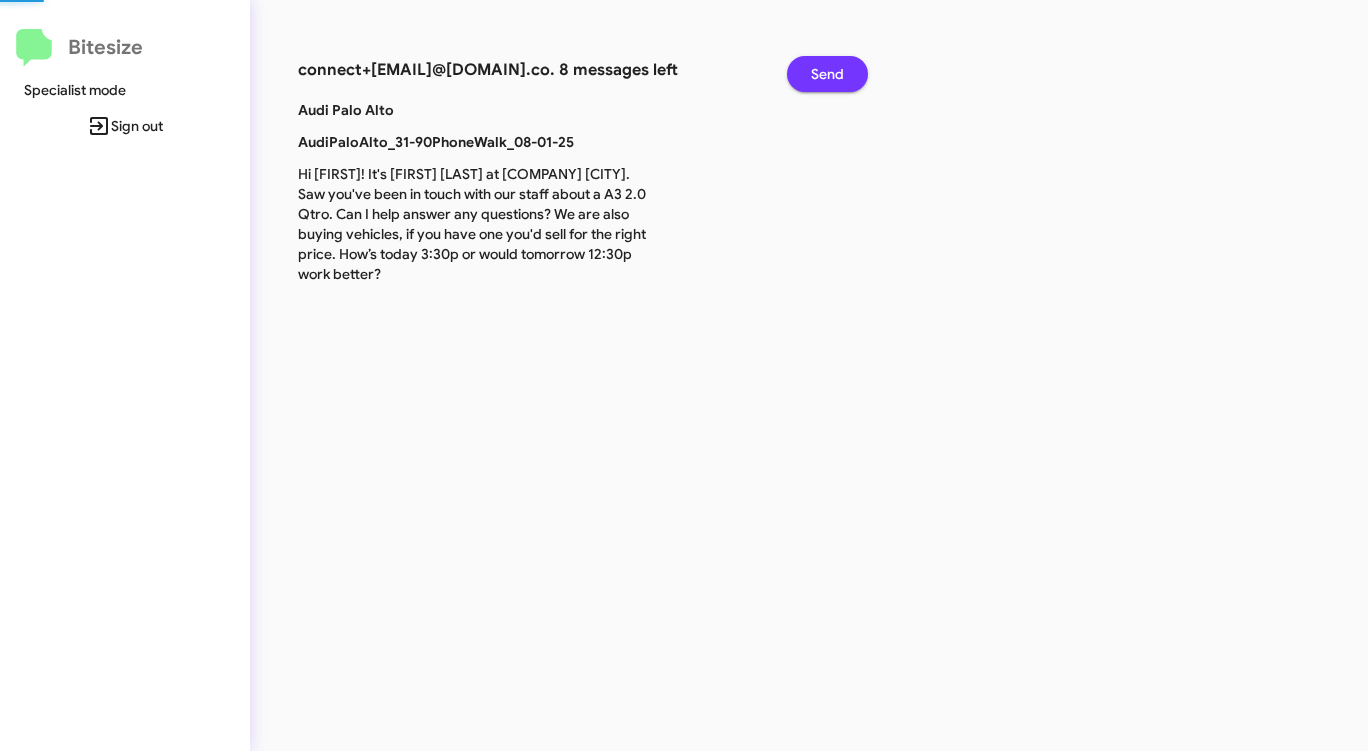 click on "Send" 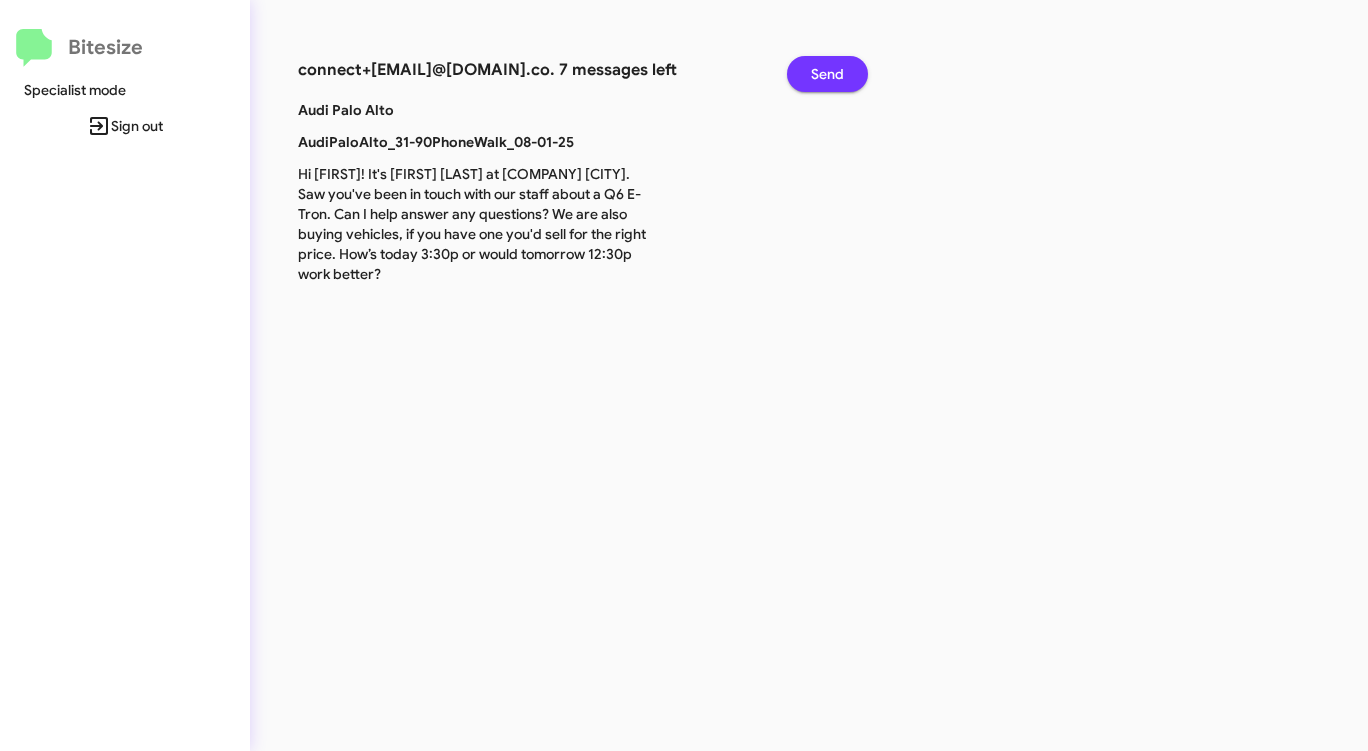 click on "Send" 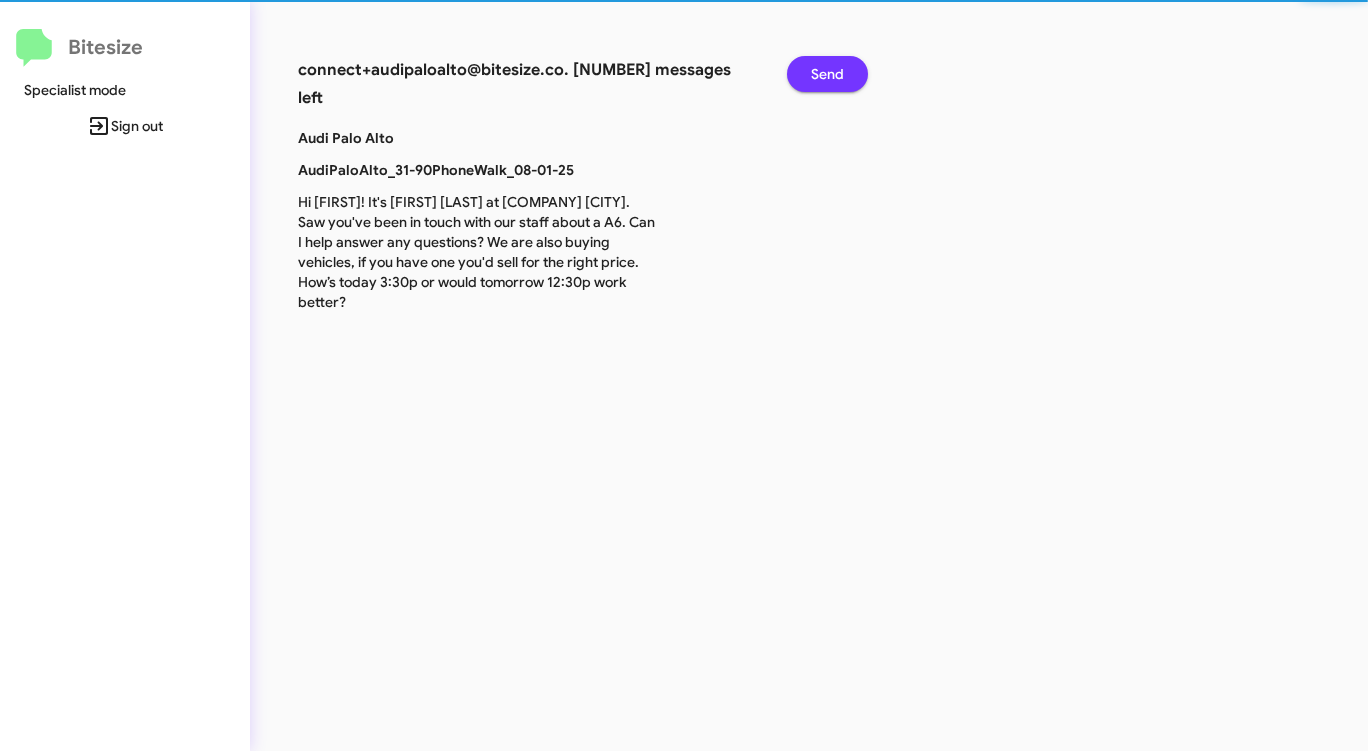 click on "Send" 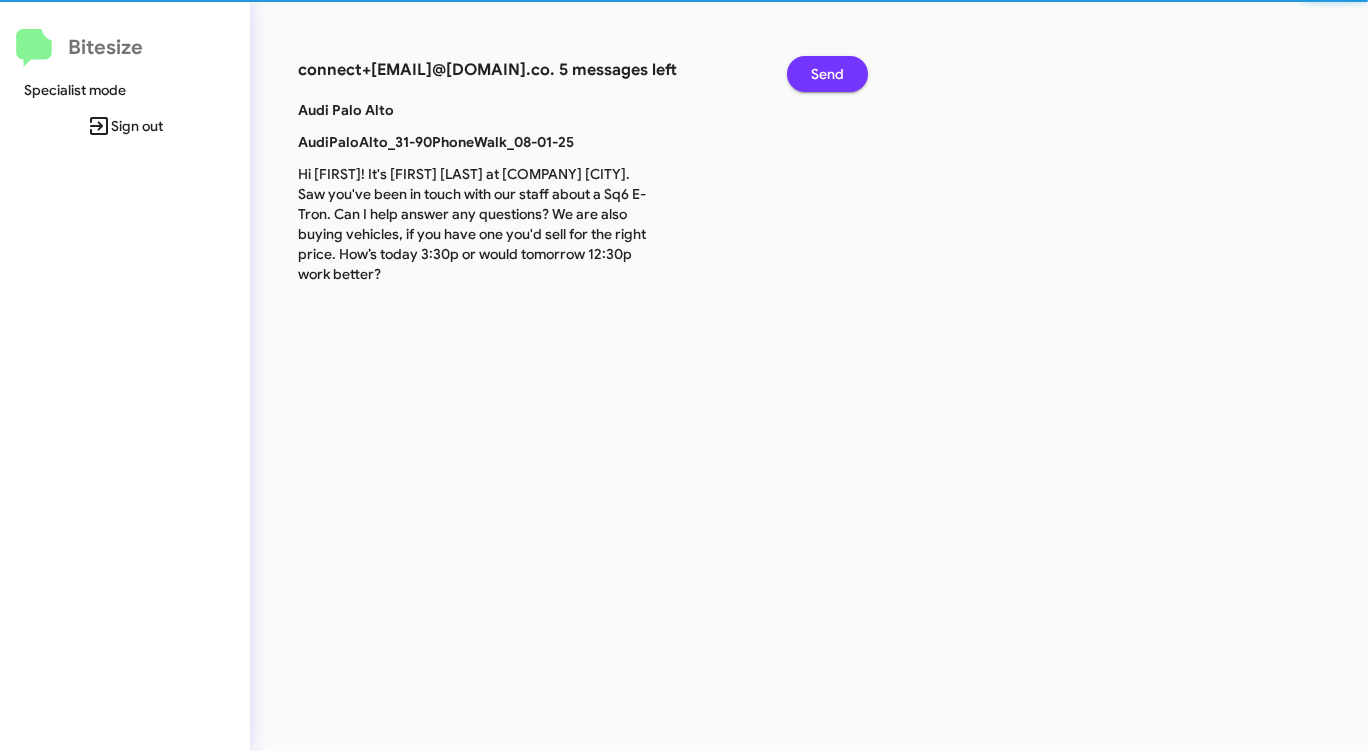 click on "Send" 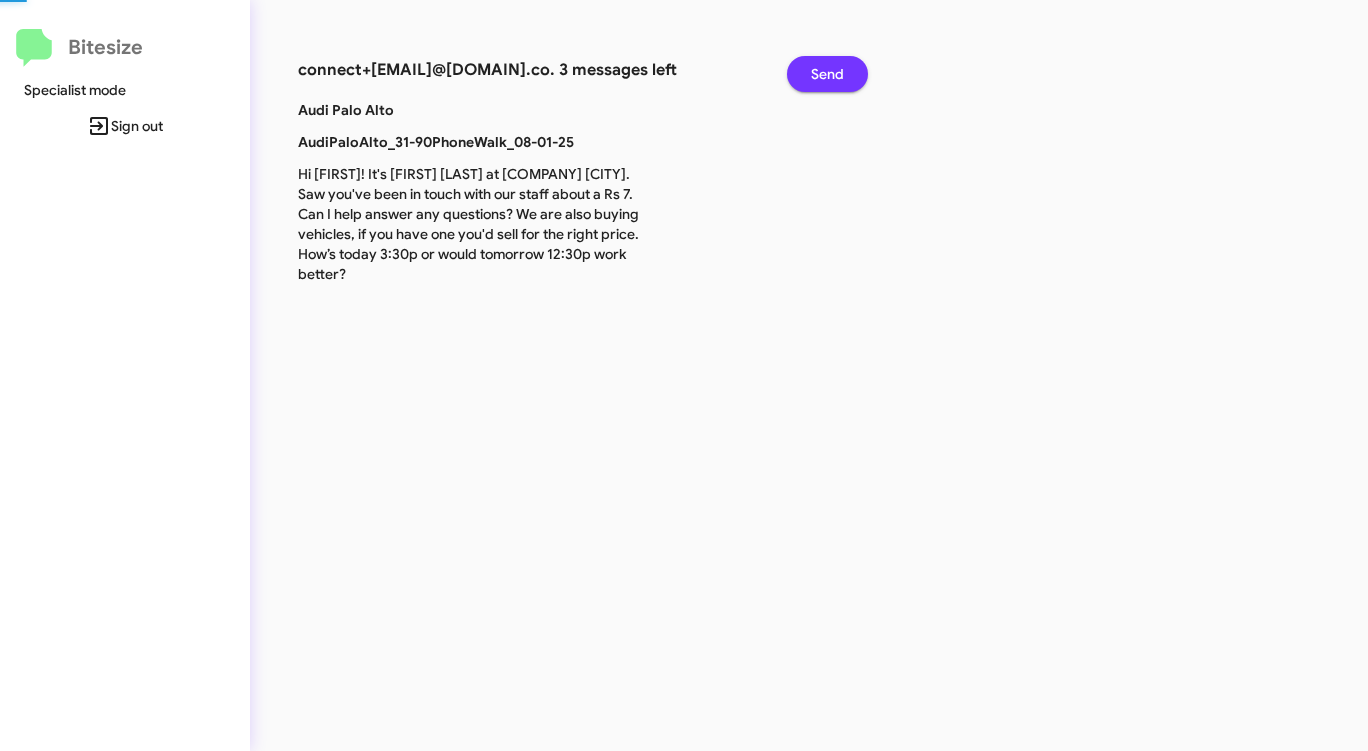 click on "Send" 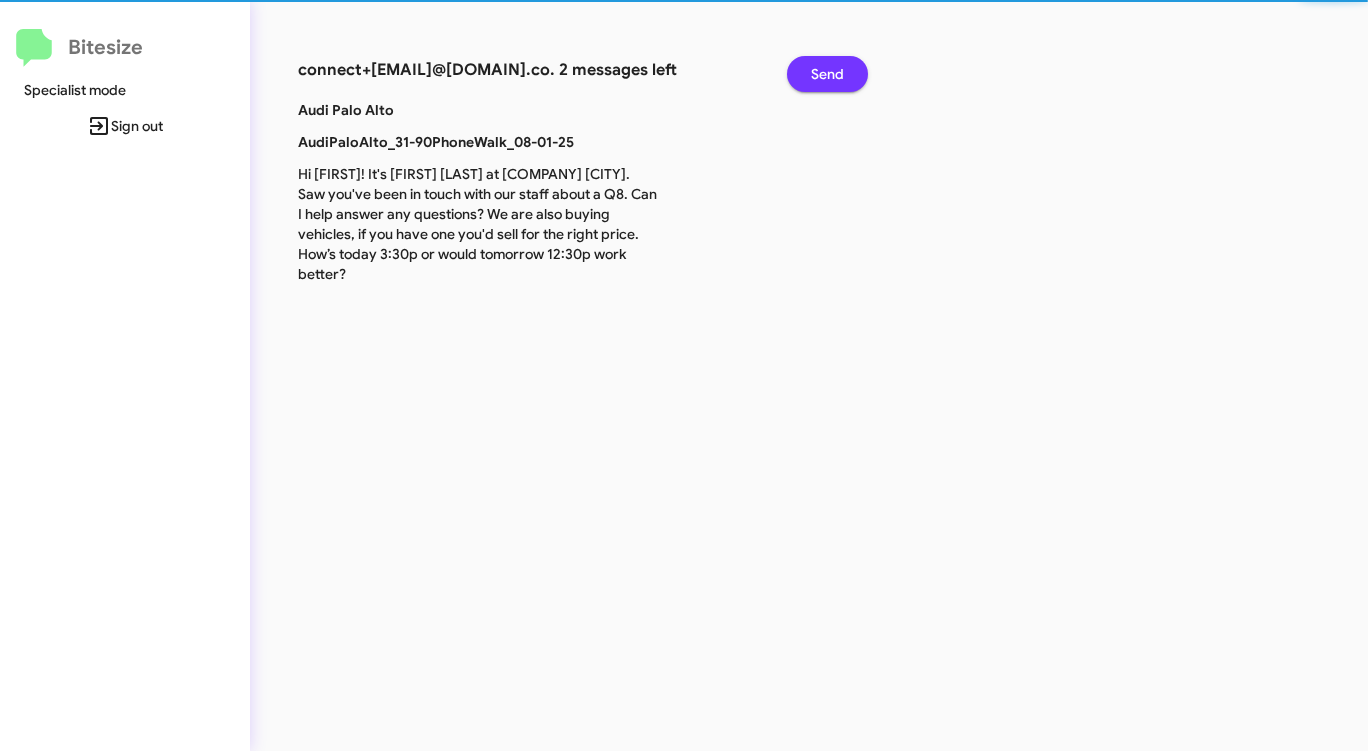 click on "Send" 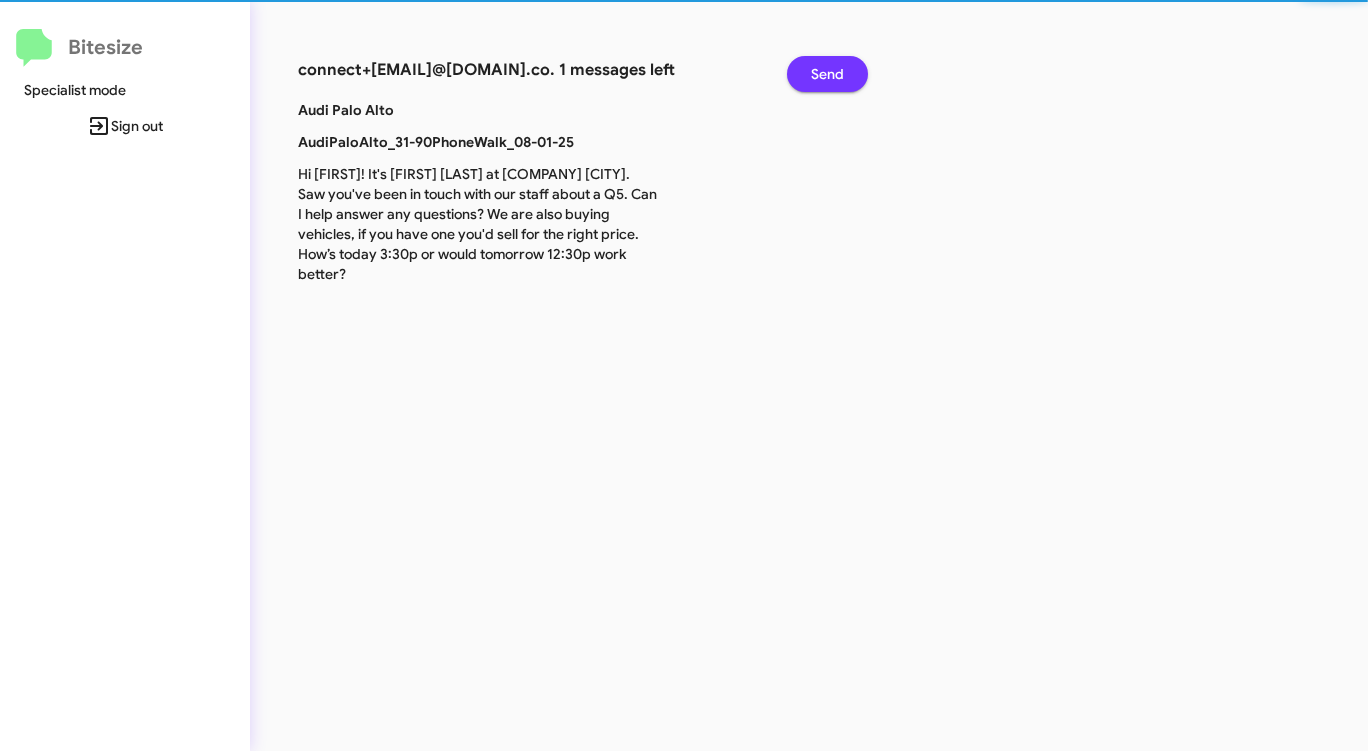 click on "Send" 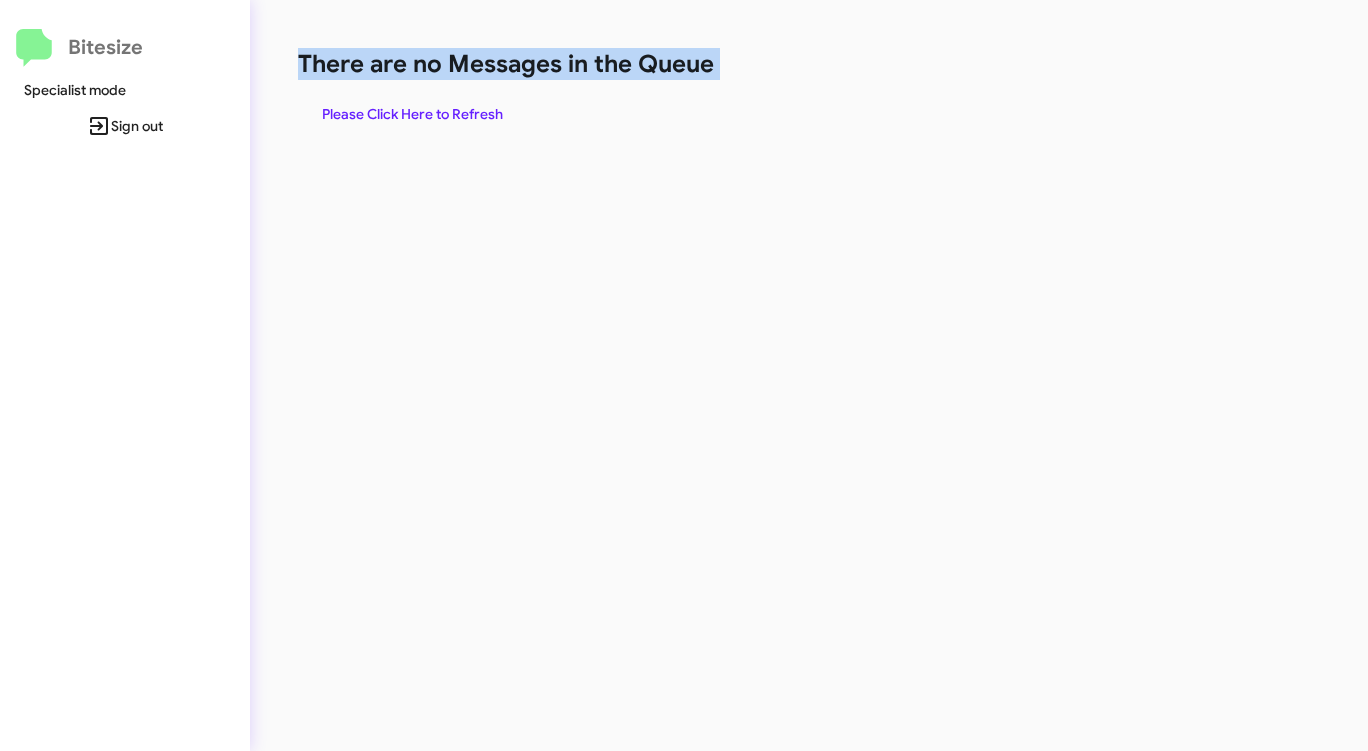 click on "There are no Messages in the Queue" 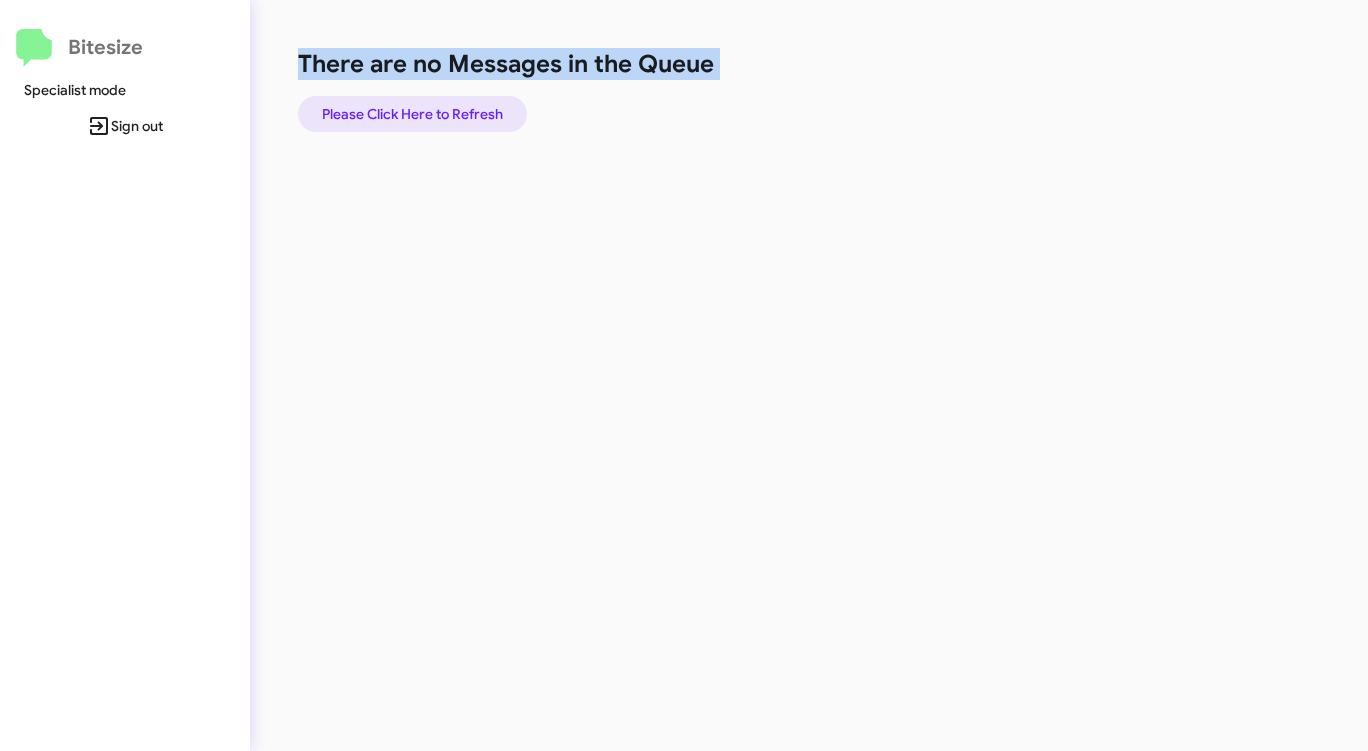 click on "Please Click Here to Refresh" 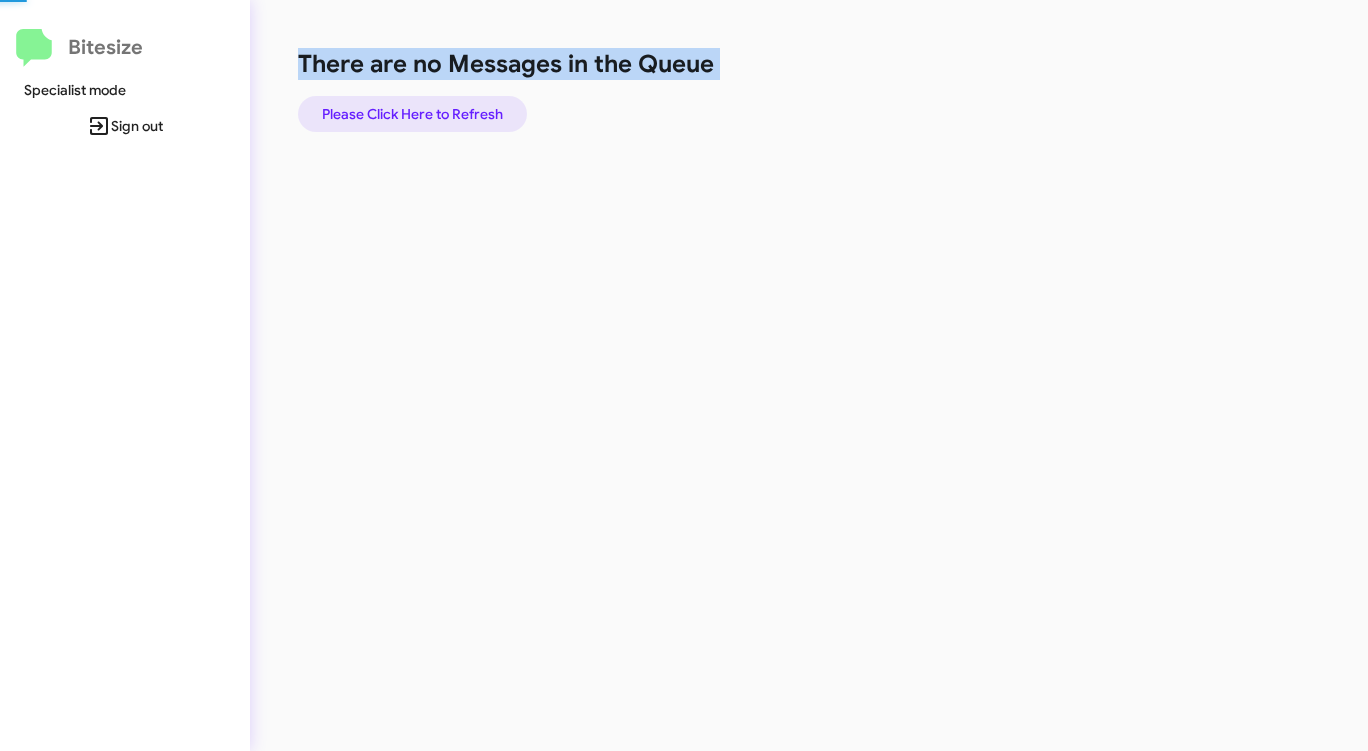 click on "Please Click Here to Refresh" 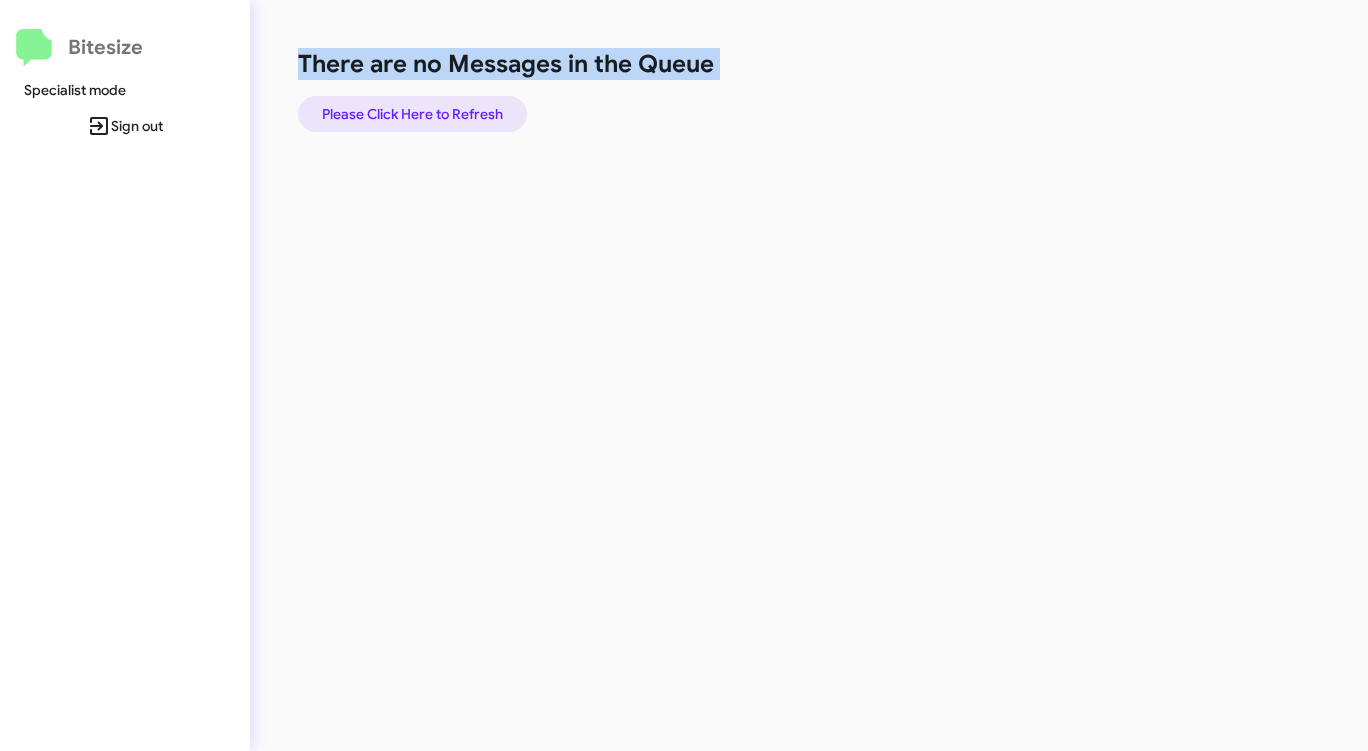 click on "Please Click Here to Refresh" 